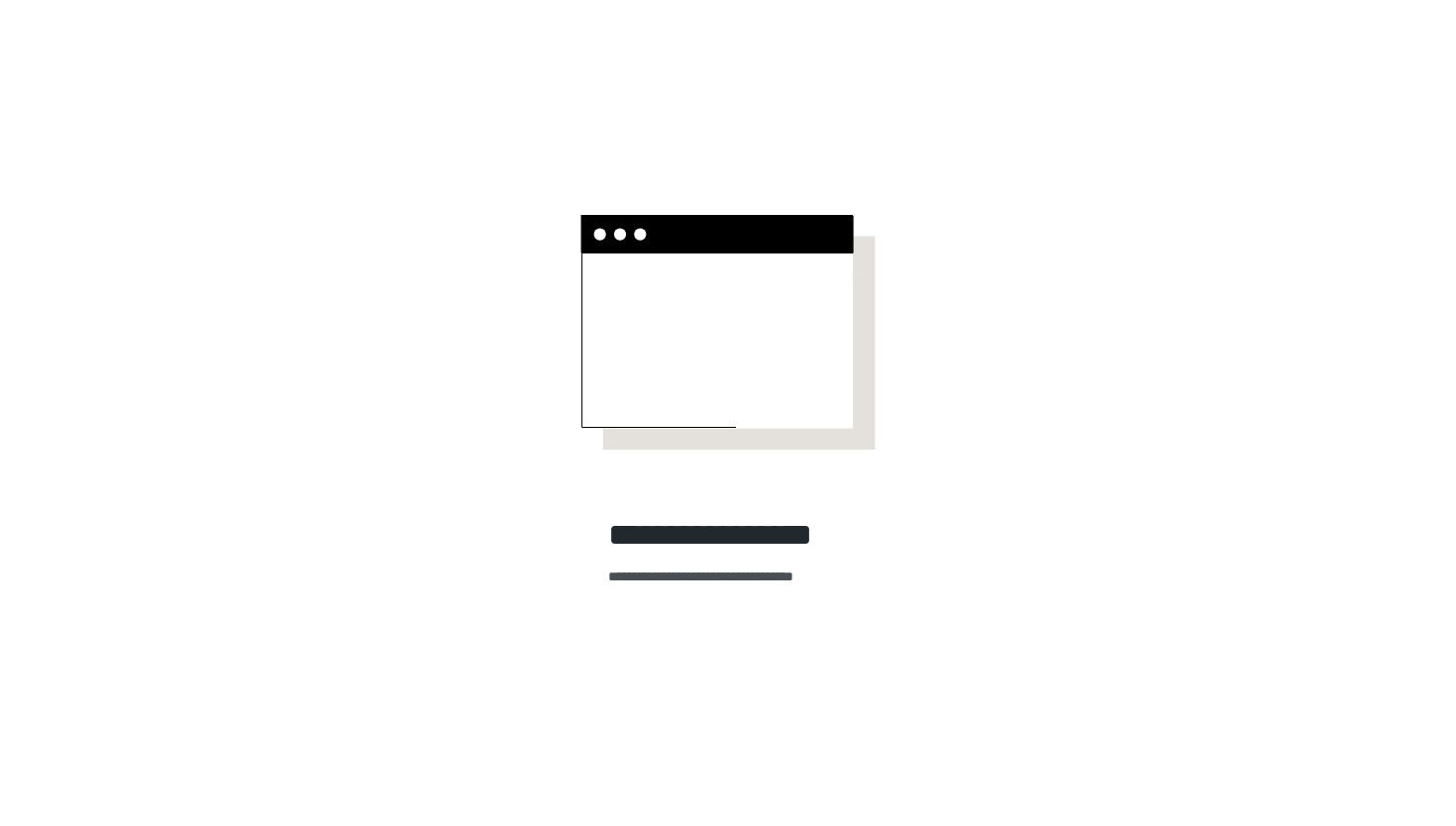 scroll, scrollTop: 0, scrollLeft: 0, axis: both 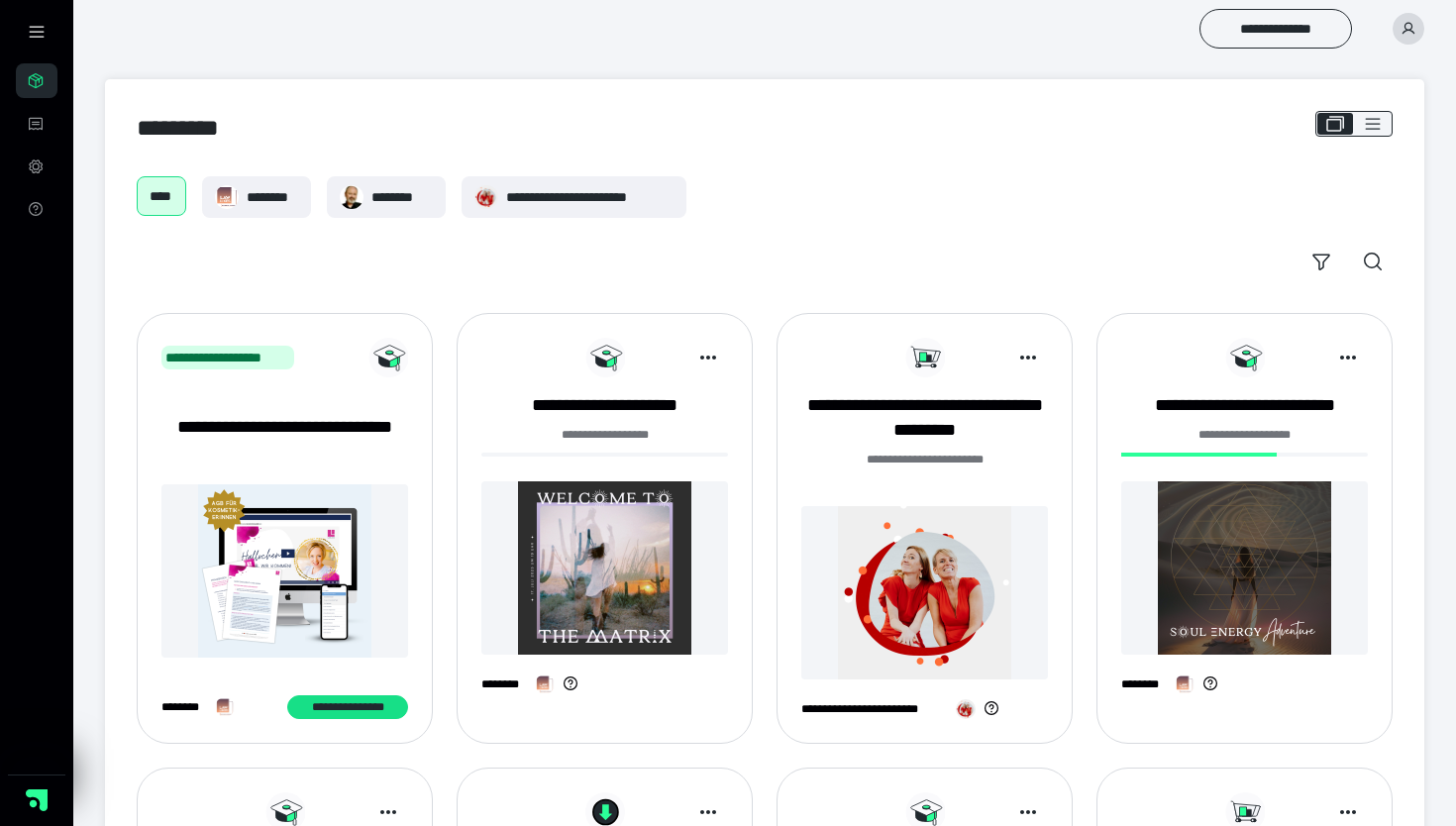 click 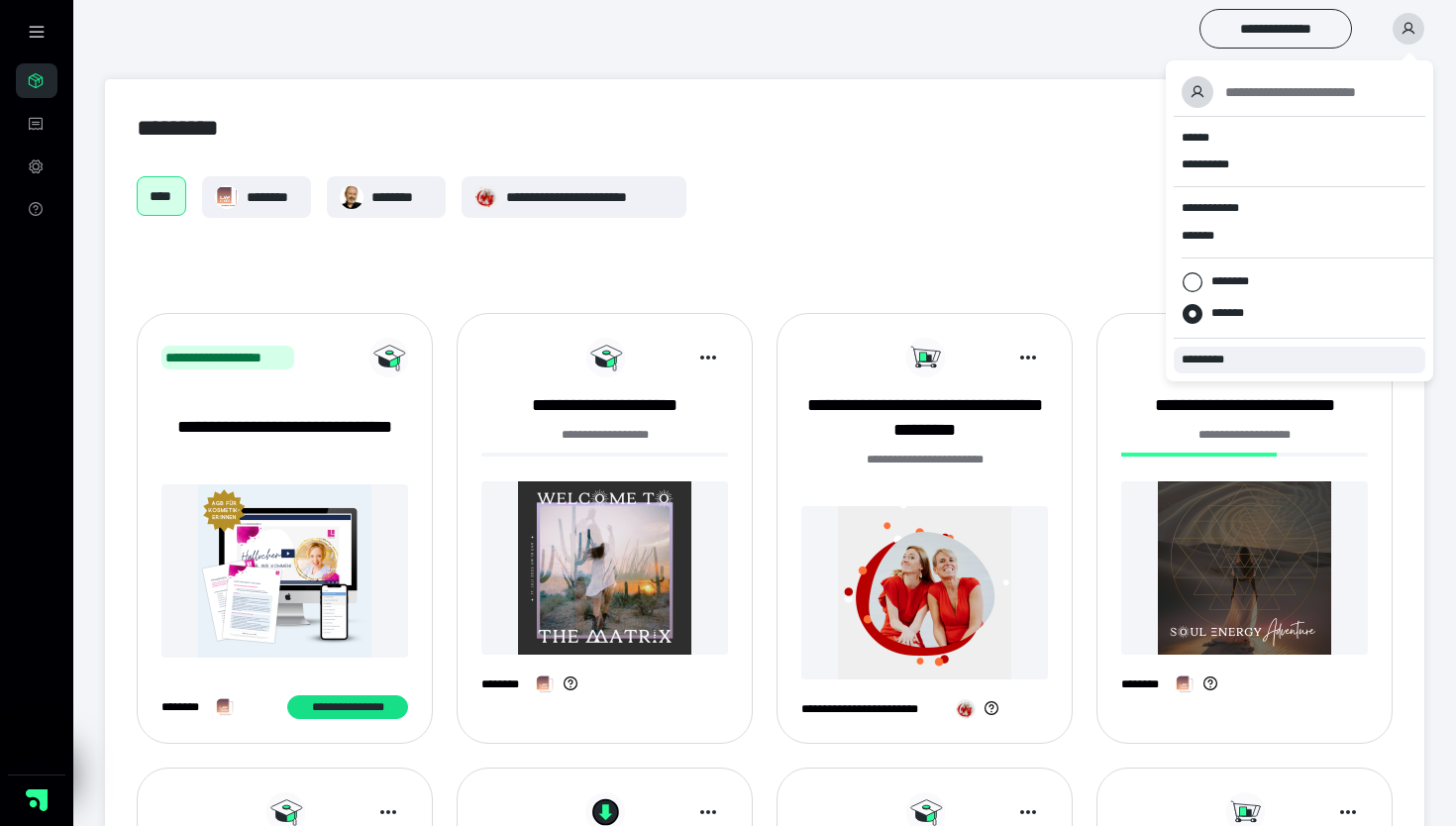 click on "*********" at bounding box center [1211, 360] 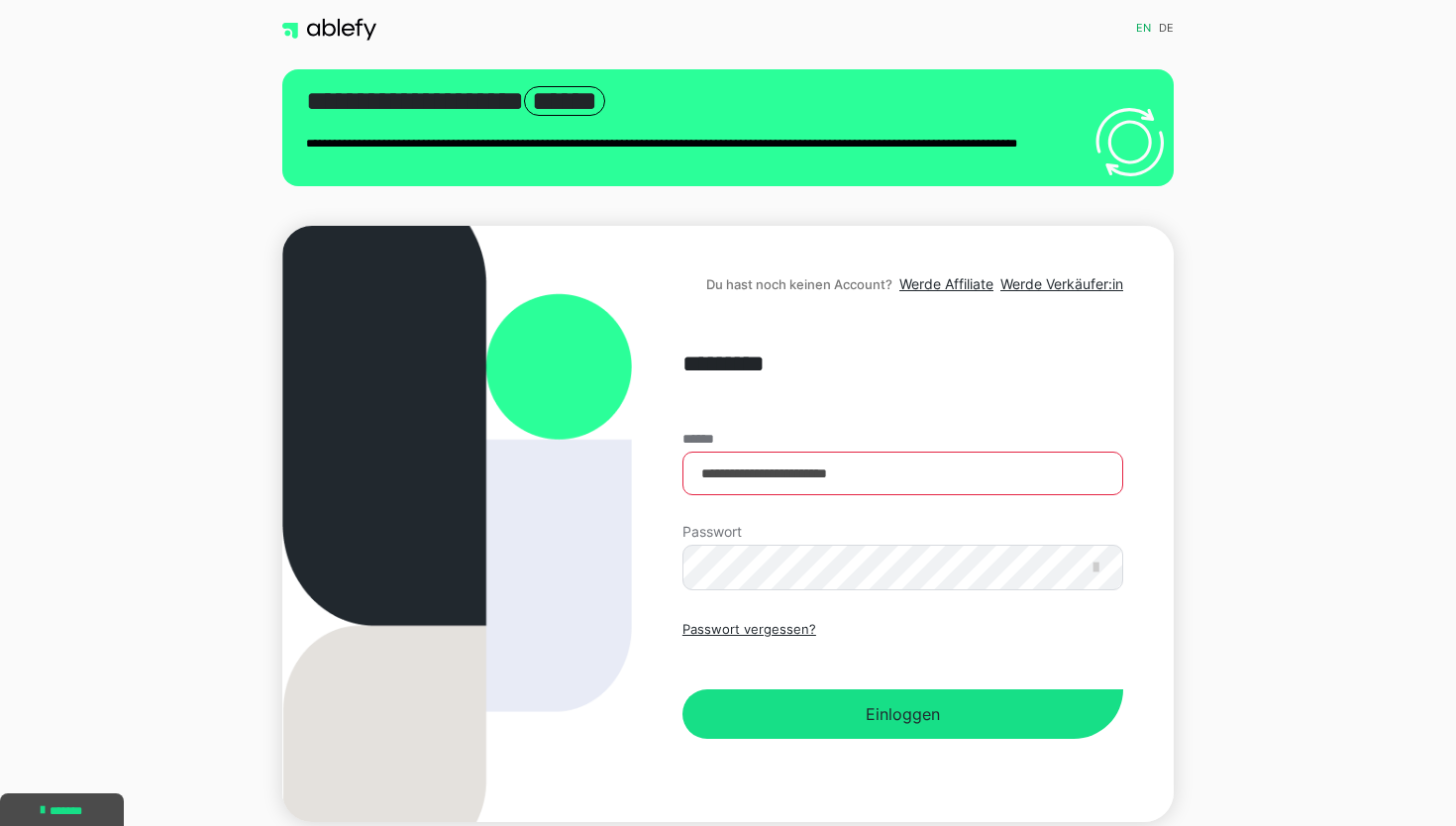 scroll, scrollTop: 0, scrollLeft: 0, axis: both 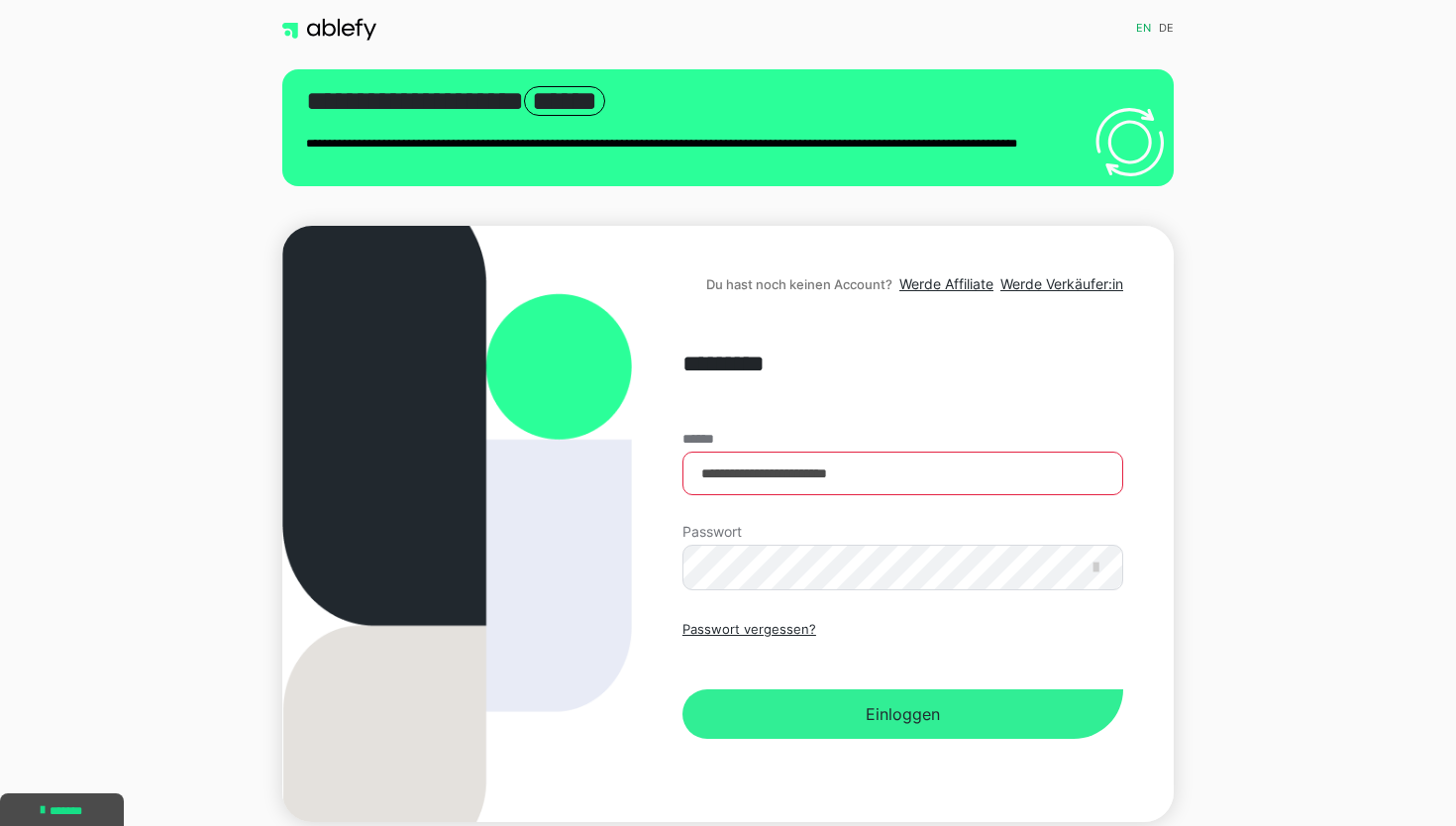 click on "Einloggen" at bounding box center [902, 714] 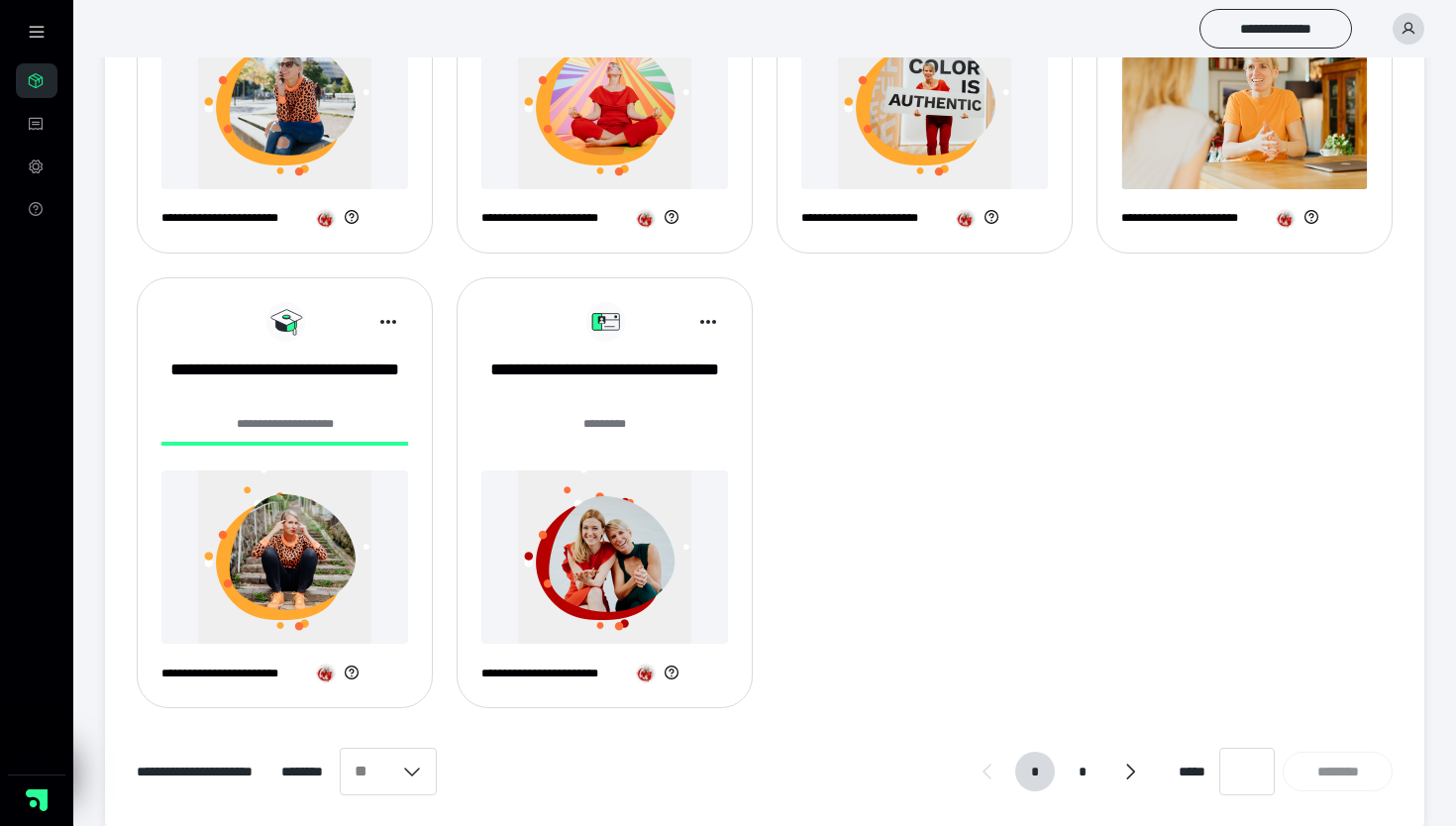 scroll, scrollTop: 971, scrollLeft: 0, axis: vertical 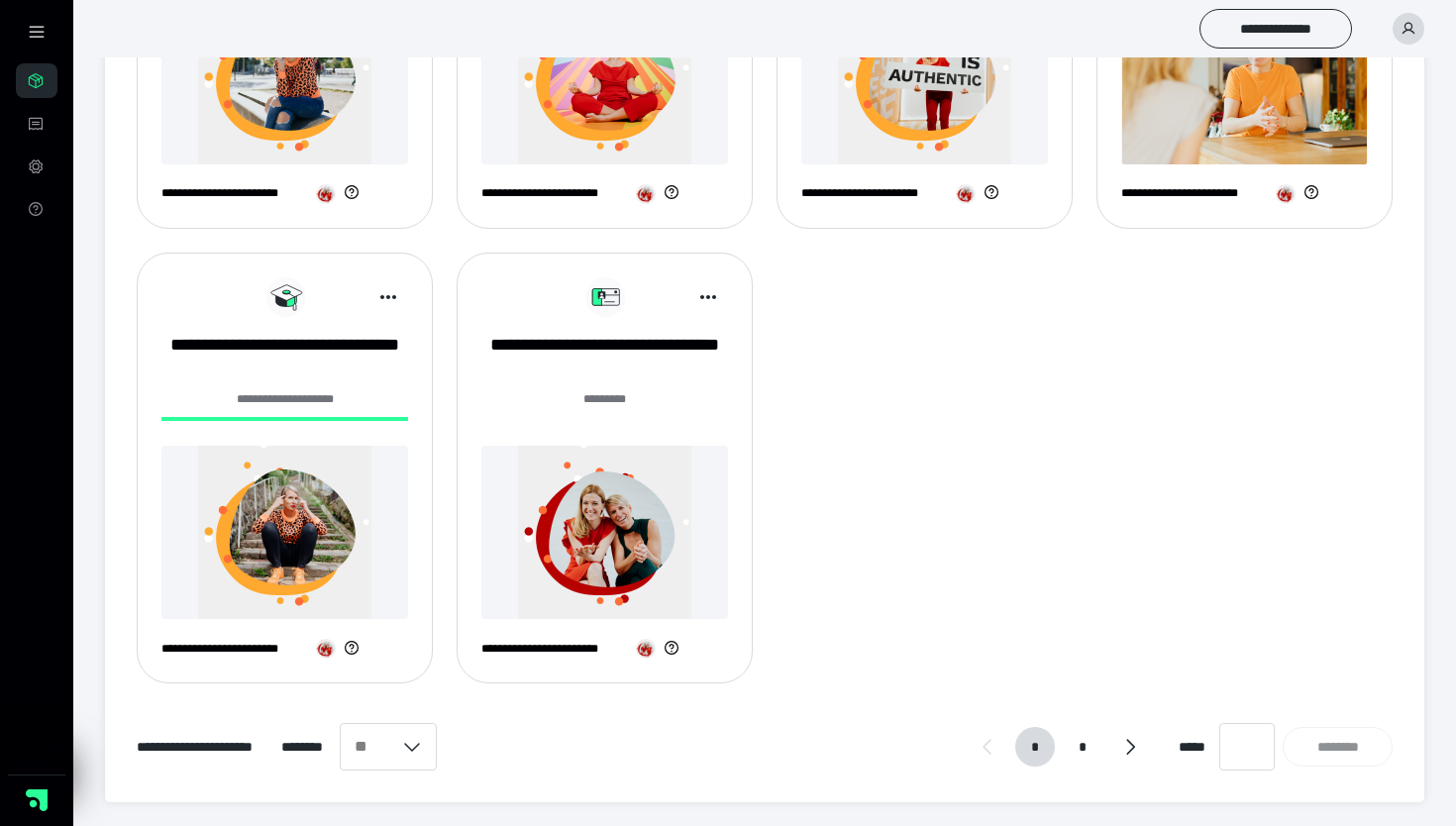 click at bounding box center [284, 532] 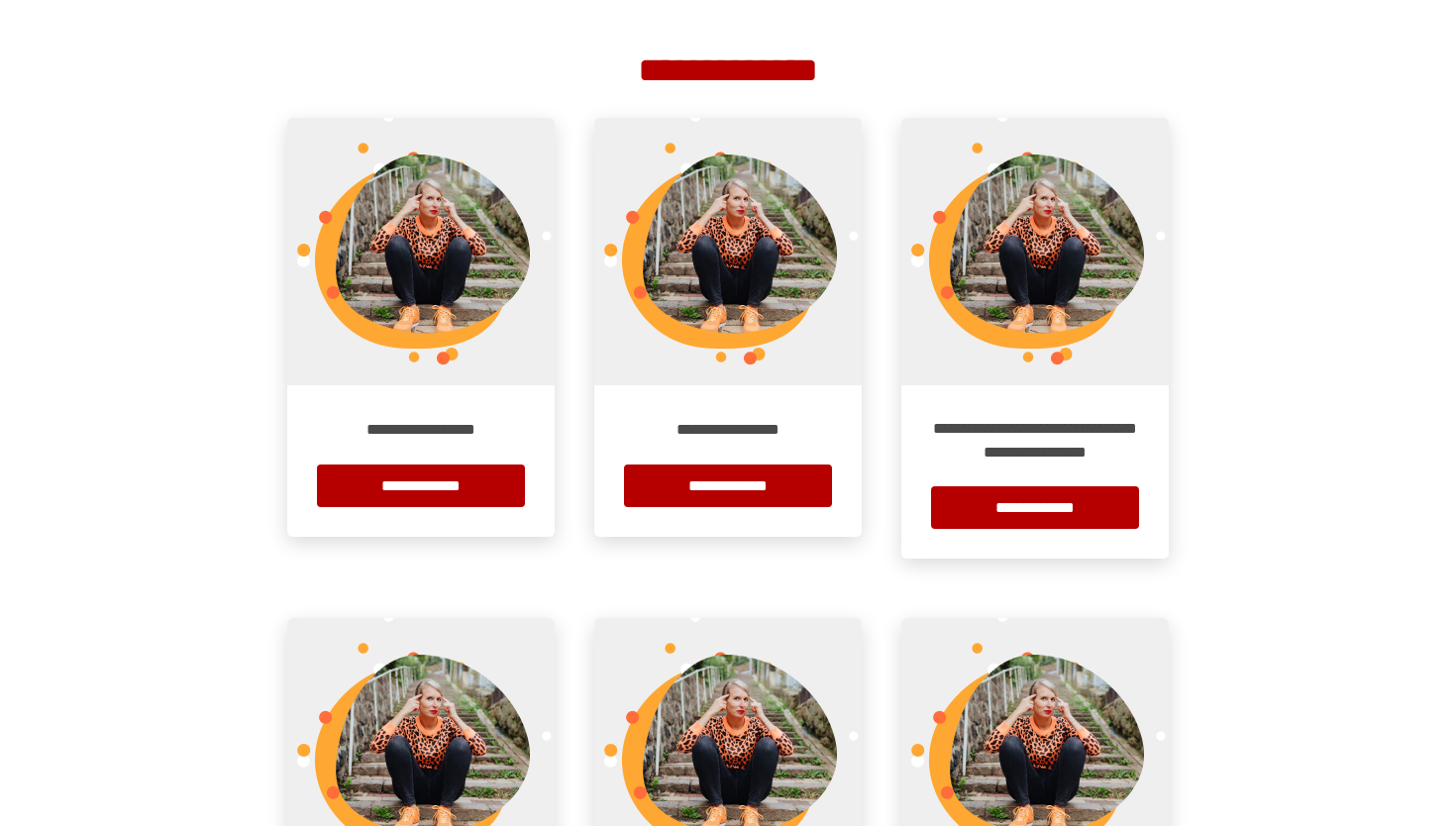 scroll, scrollTop: 310, scrollLeft: 0, axis: vertical 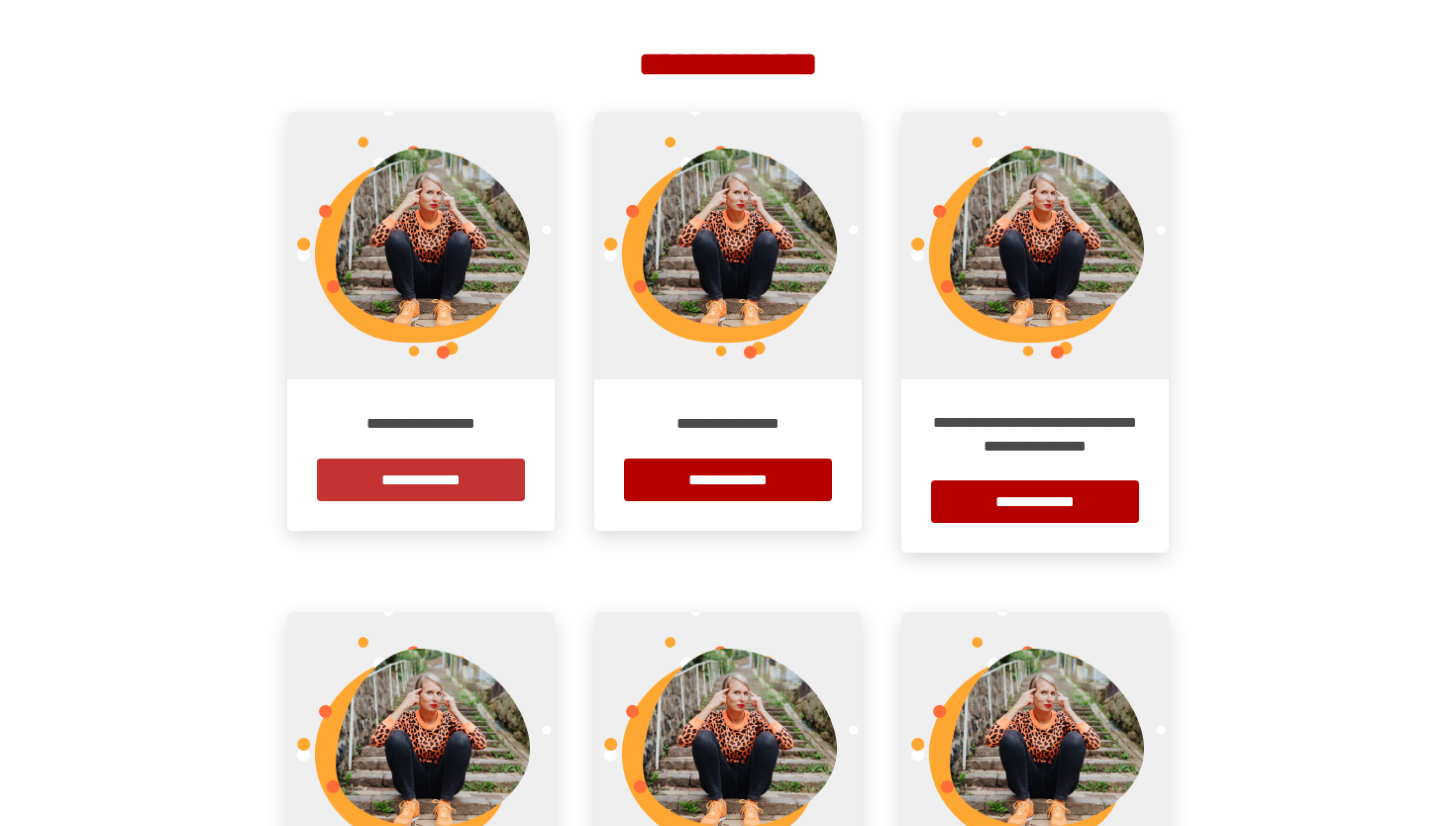 click on "**********" at bounding box center [421, 479] 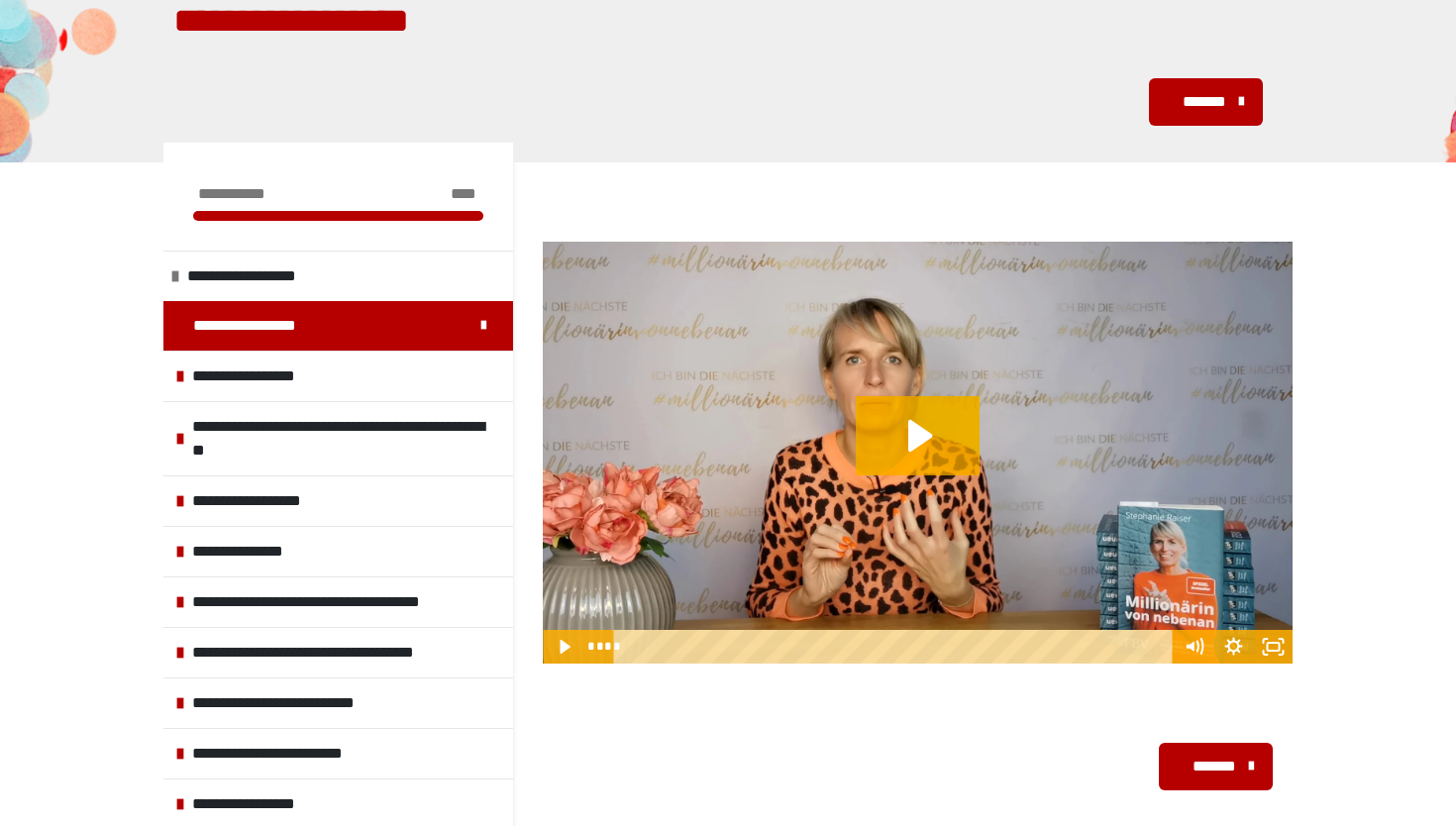 scroll, scrollTop: 123, scrollLeft: 0, axis: vertical 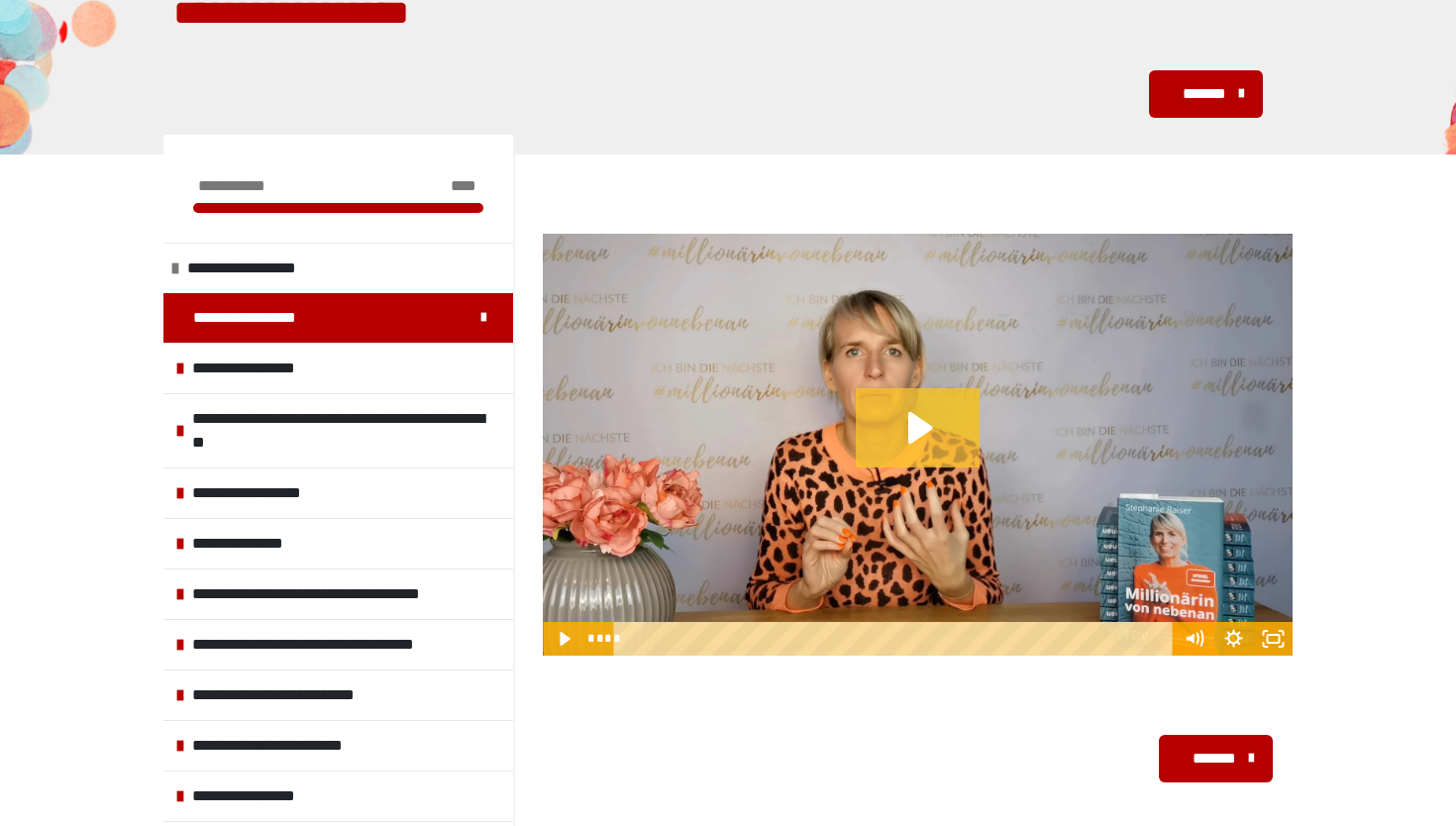 click 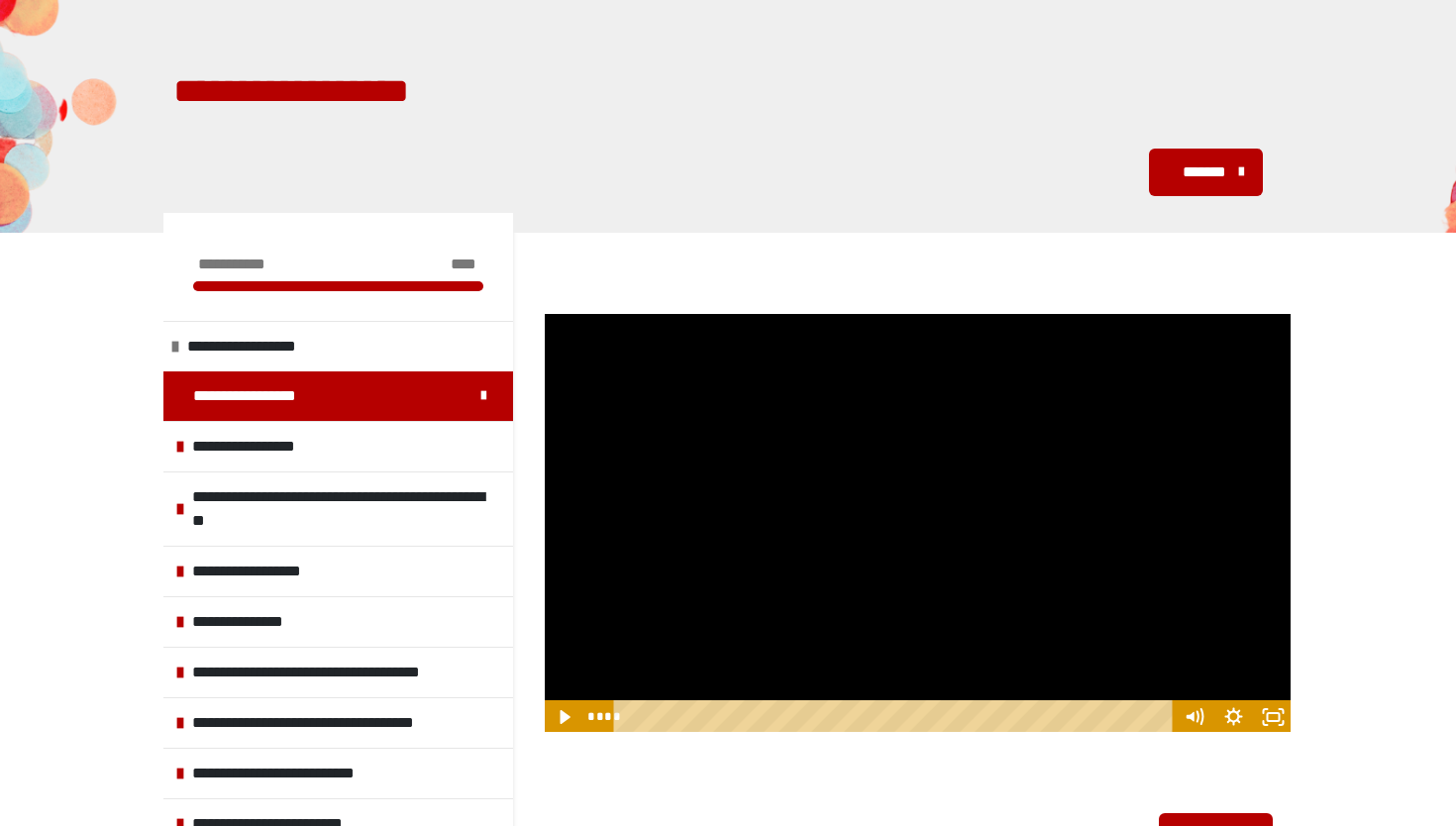 scroll, scrollTop: 0, scrollLeft: 0, axis: both 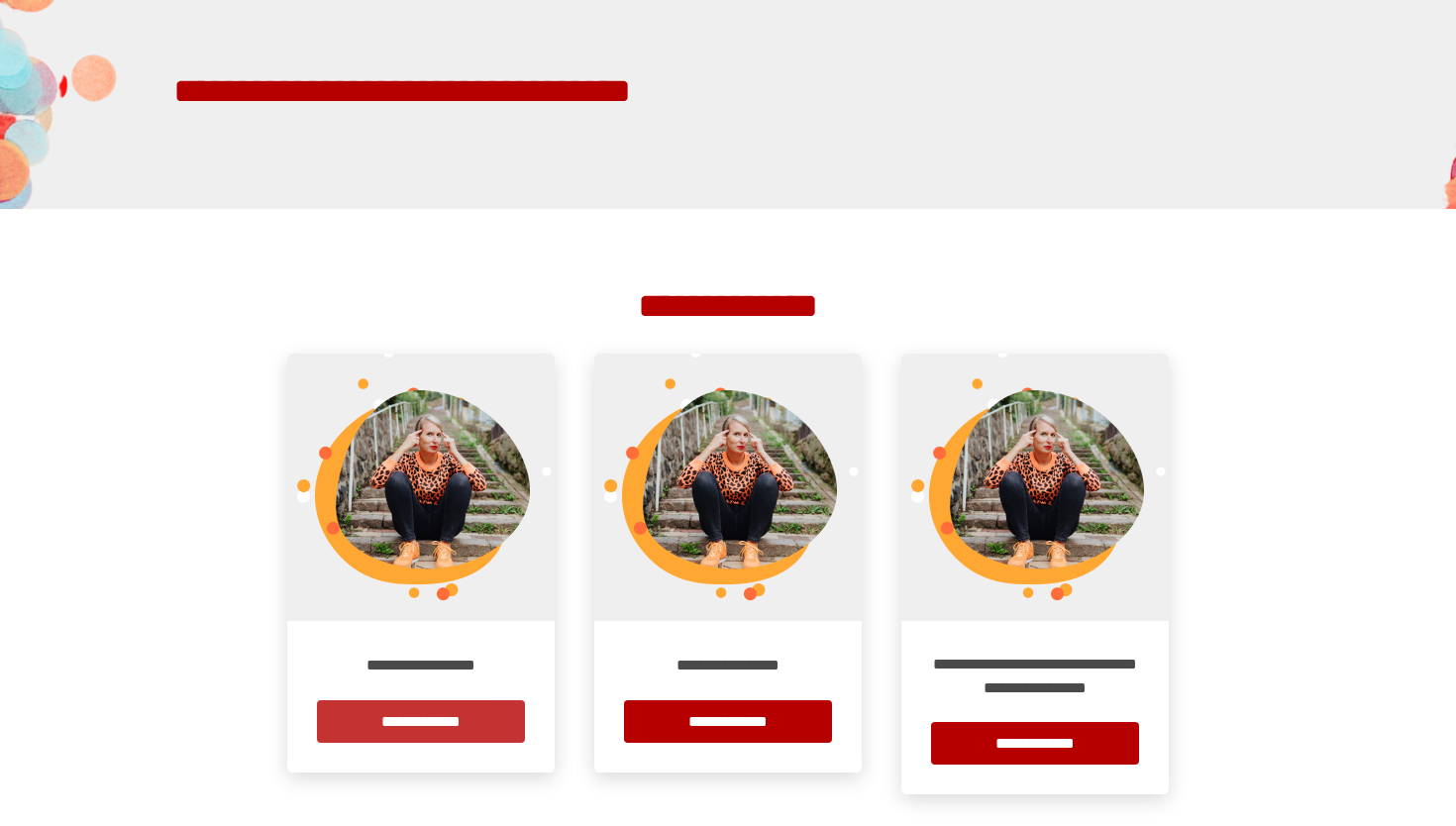 click on "**********" at bounding box center (421, 721) 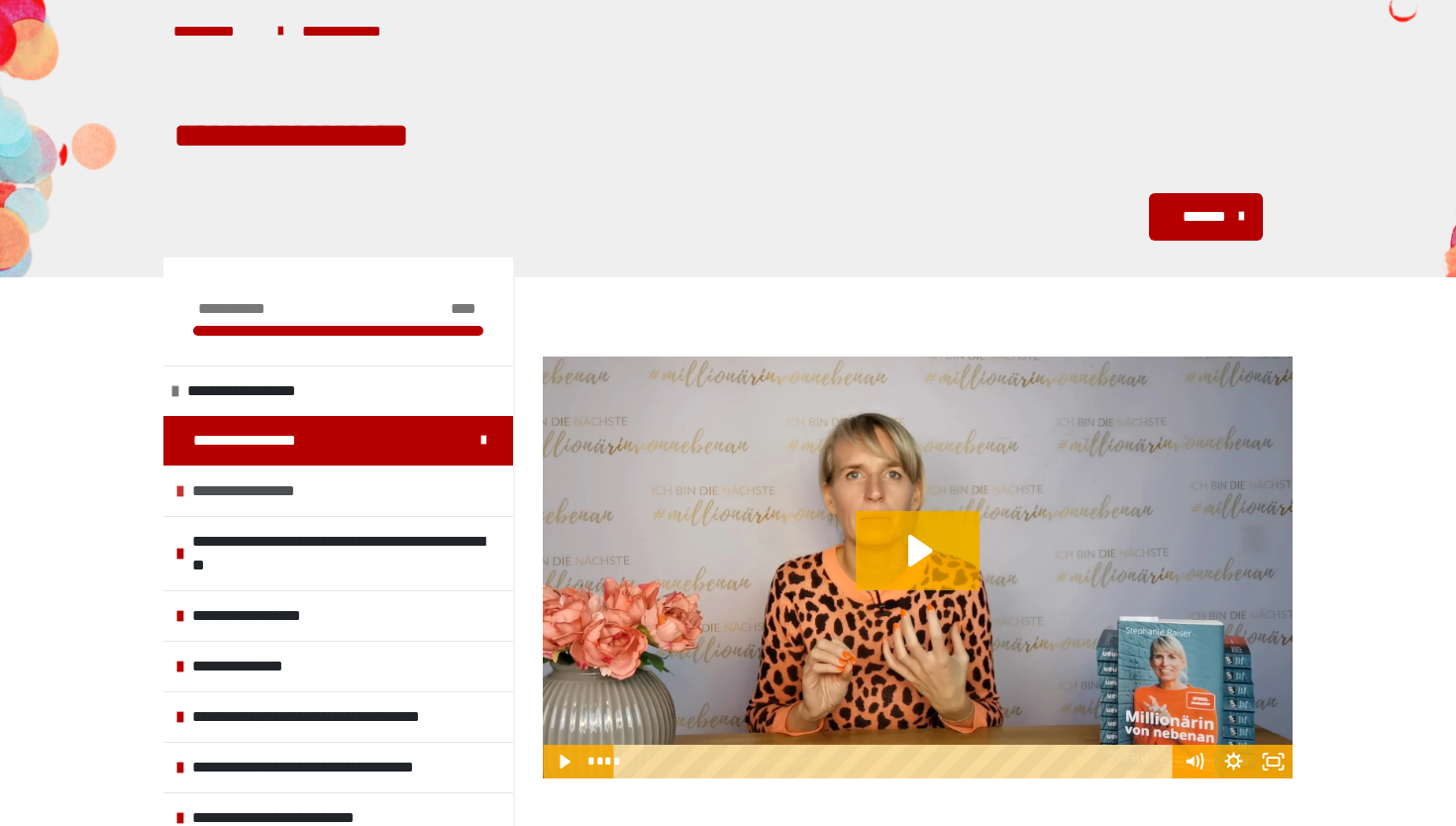 click on "**********" at bounding box center [271, 491] 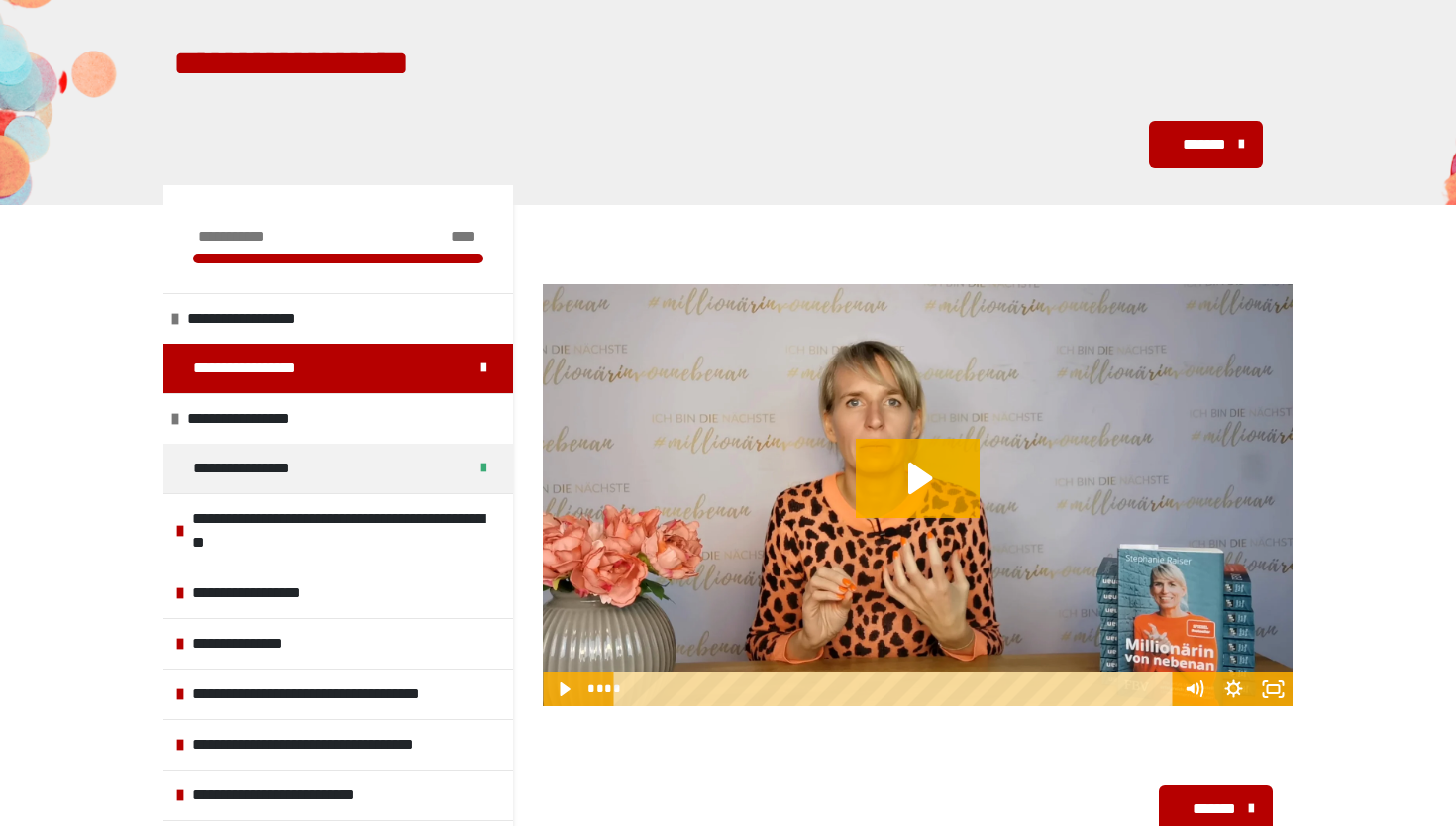 scroll, scrollTop: 87, scrollLeft: 0, axis: vertical 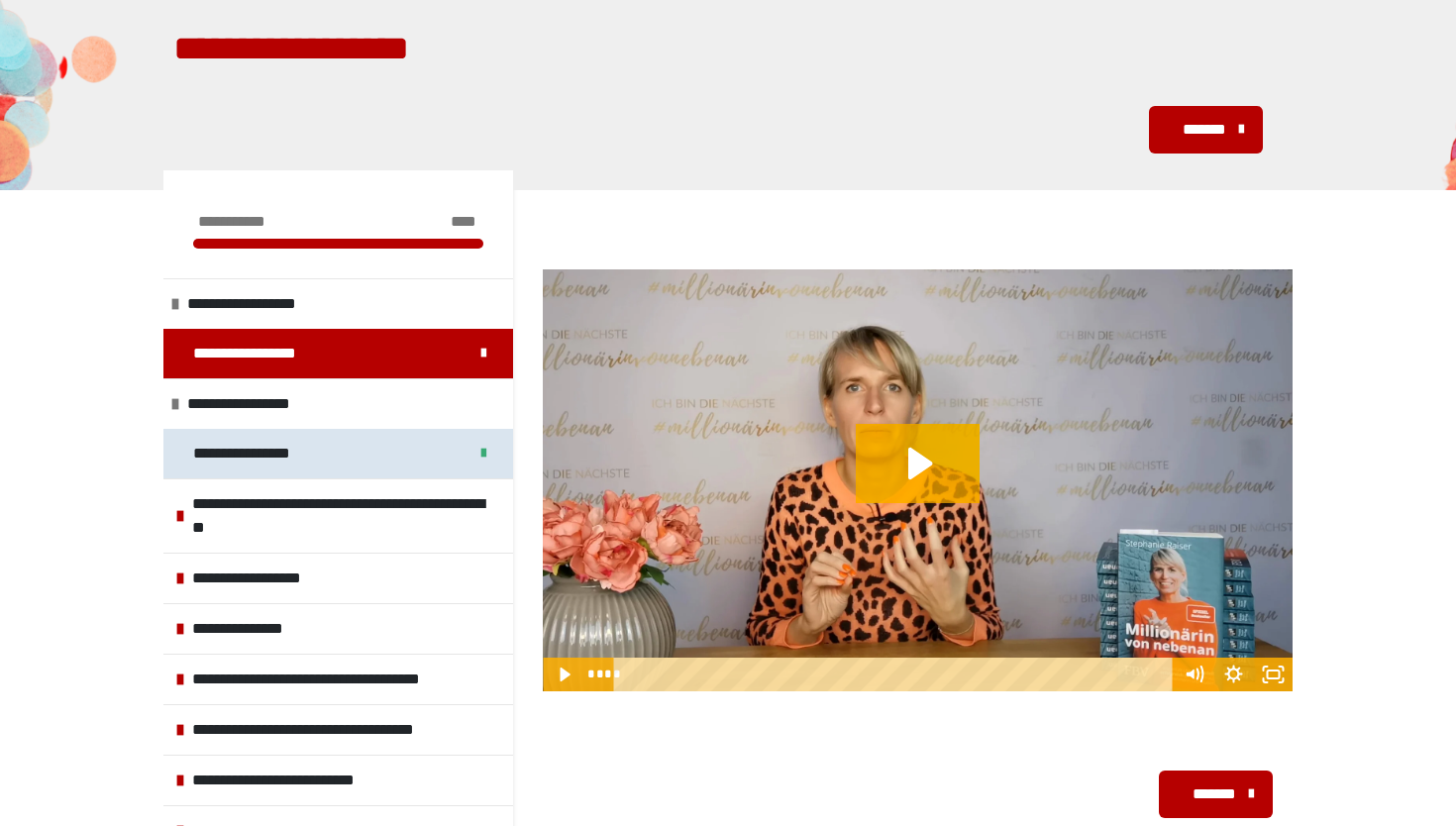 click on "**********" at bounding box center [338, 454] 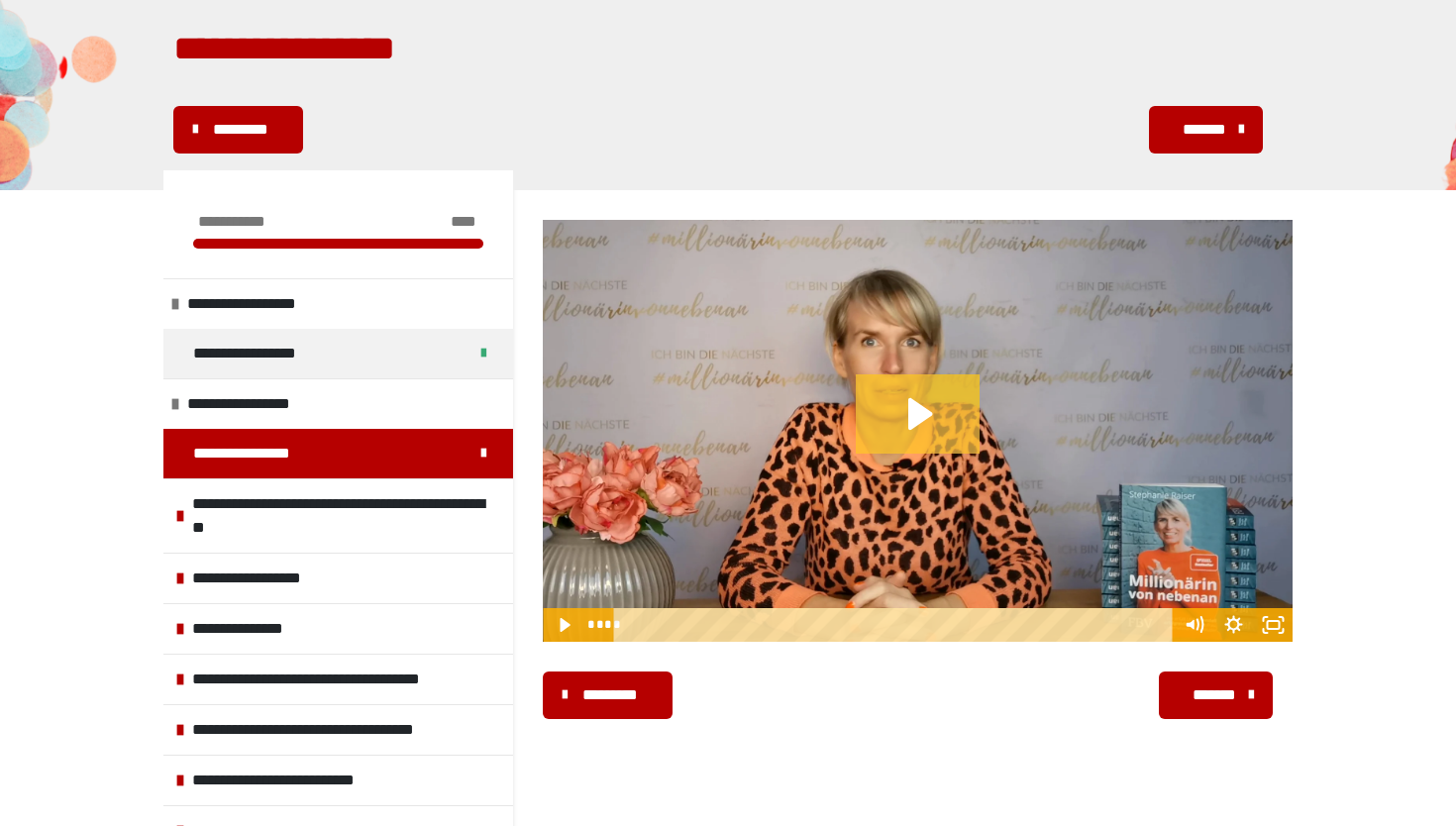 click 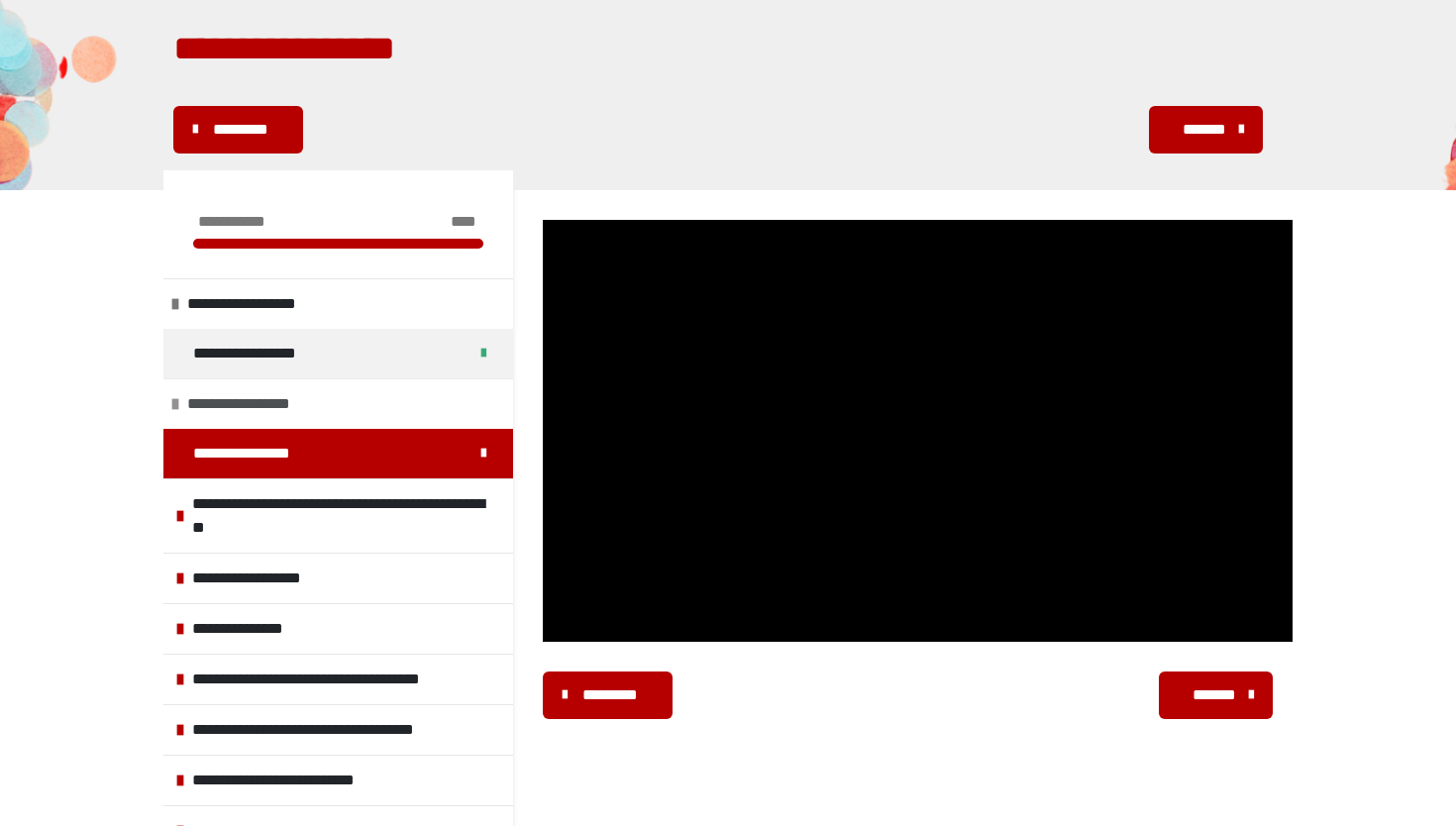 click at bounding box center (175, 404) 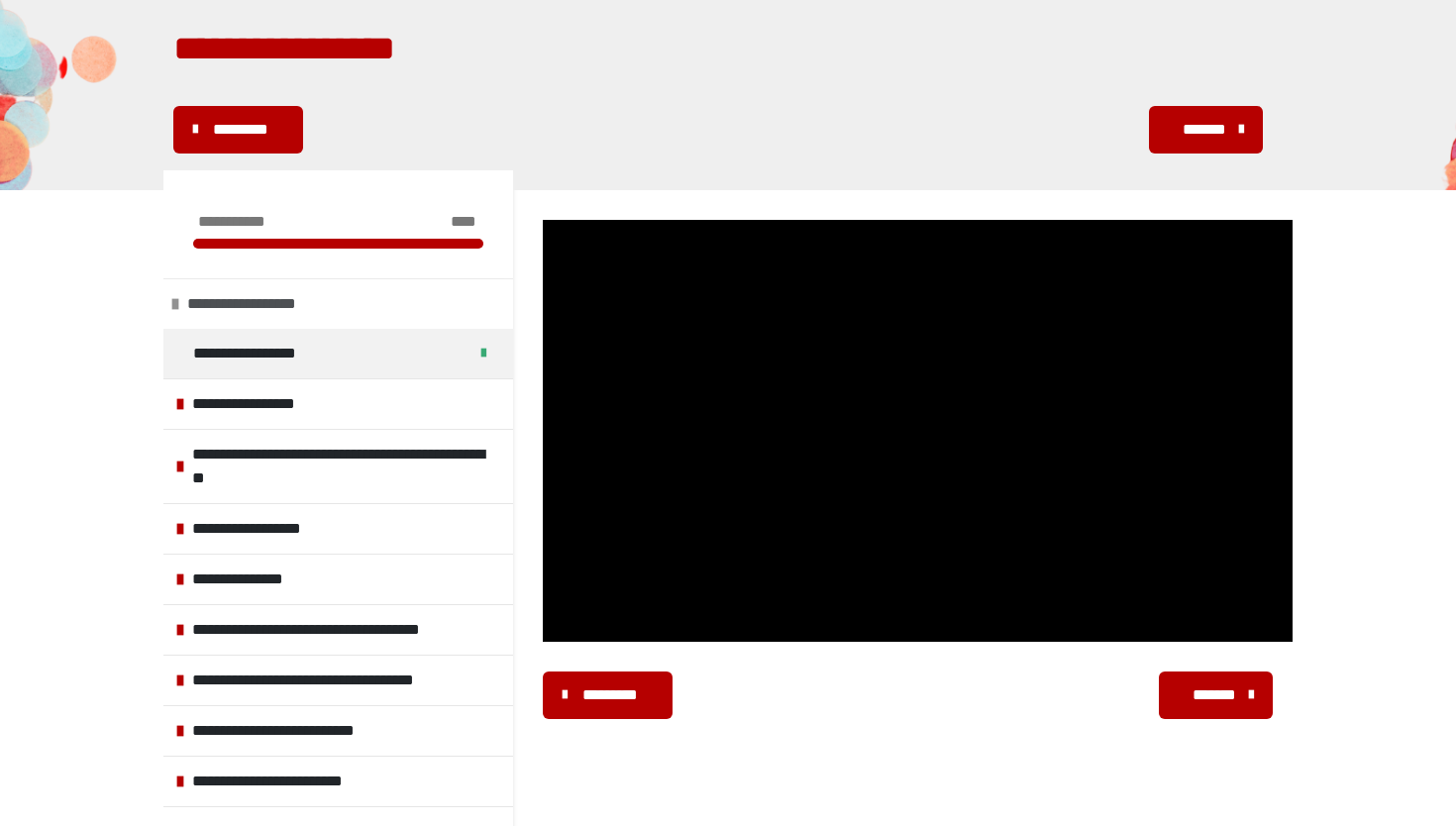 click at bounding box center (175, 304) 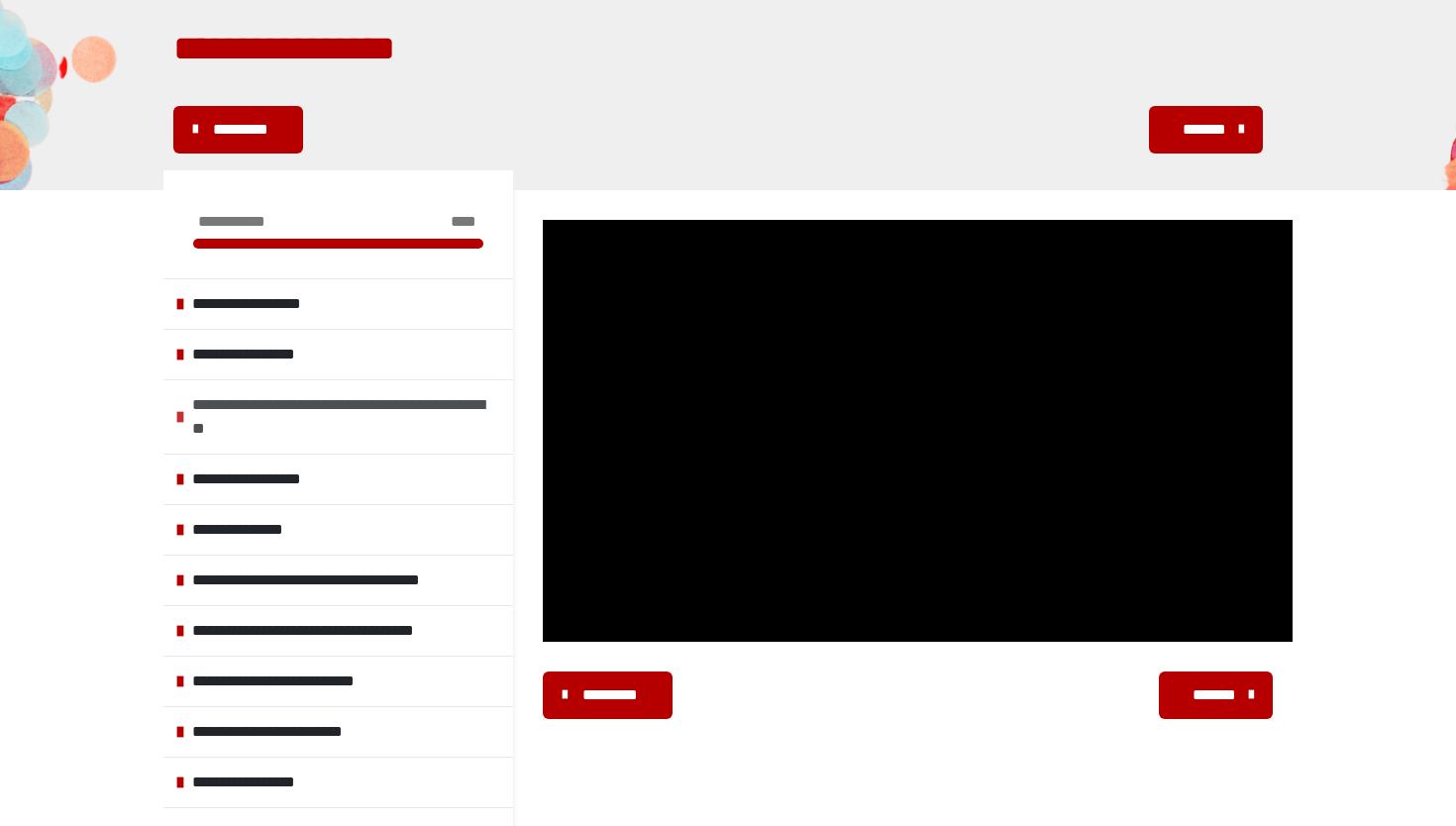 click on "**********" at bounding box center [348, 417] 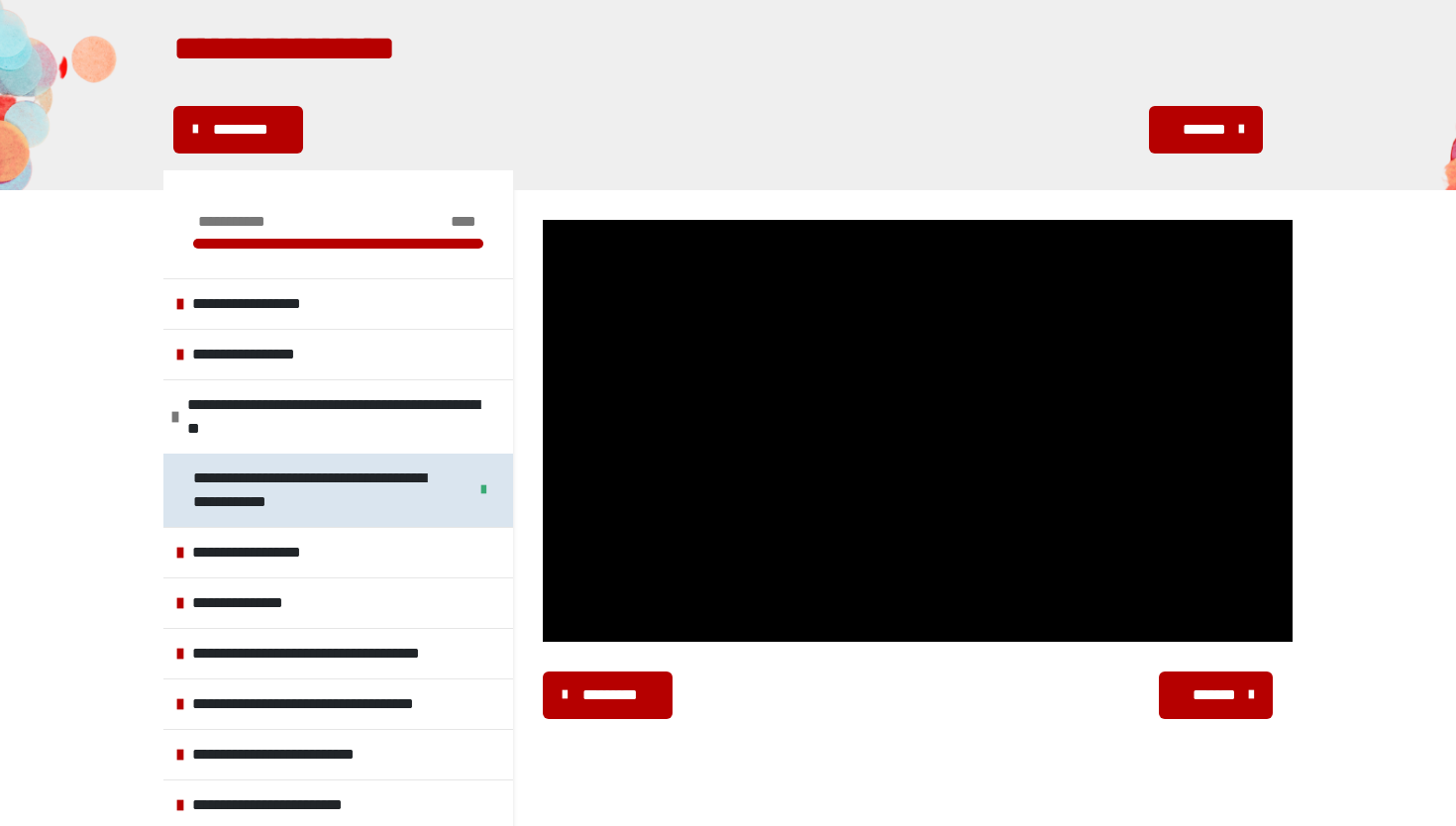 click on "**********" at bounding box center [322, 490] 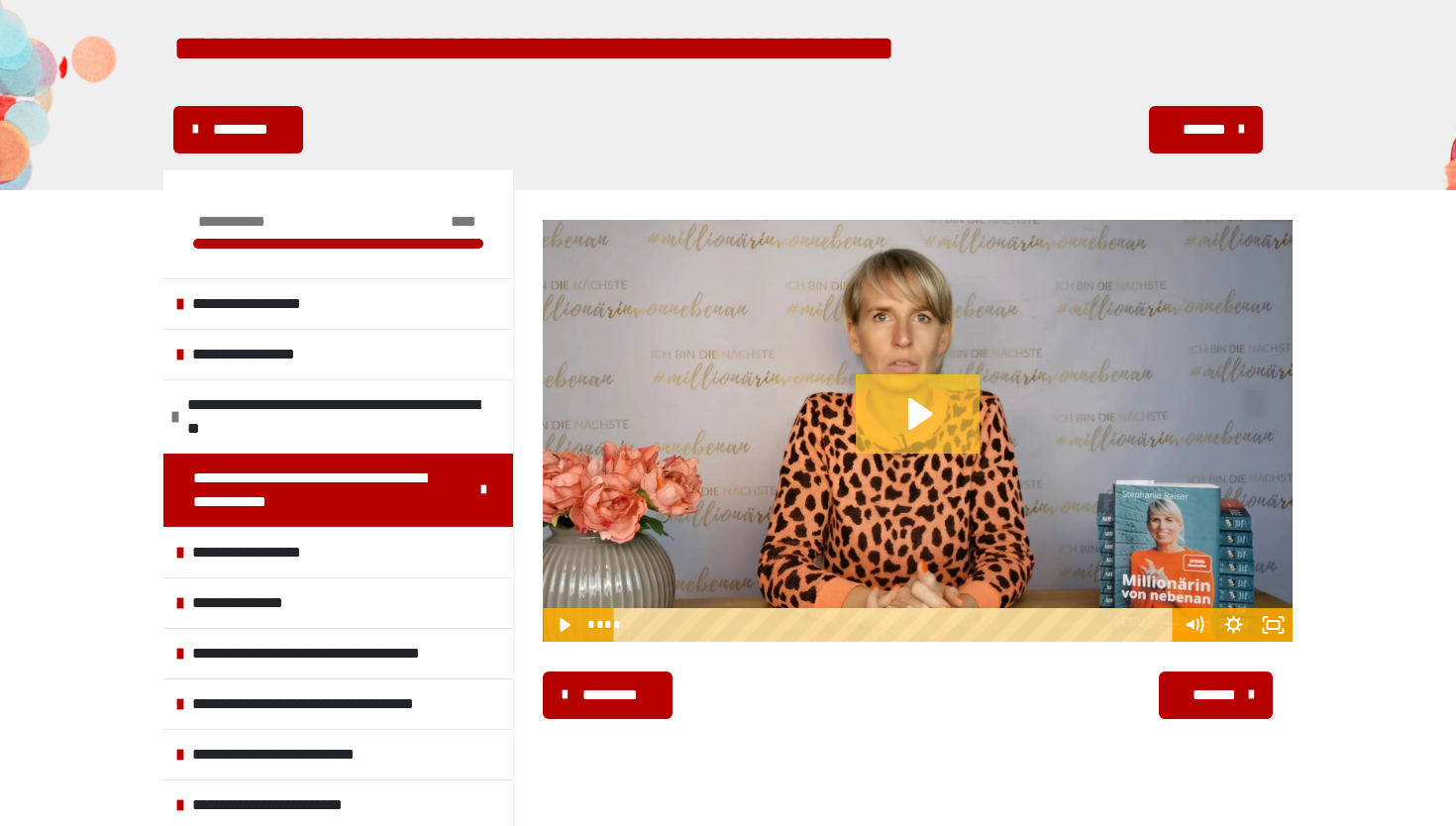 click 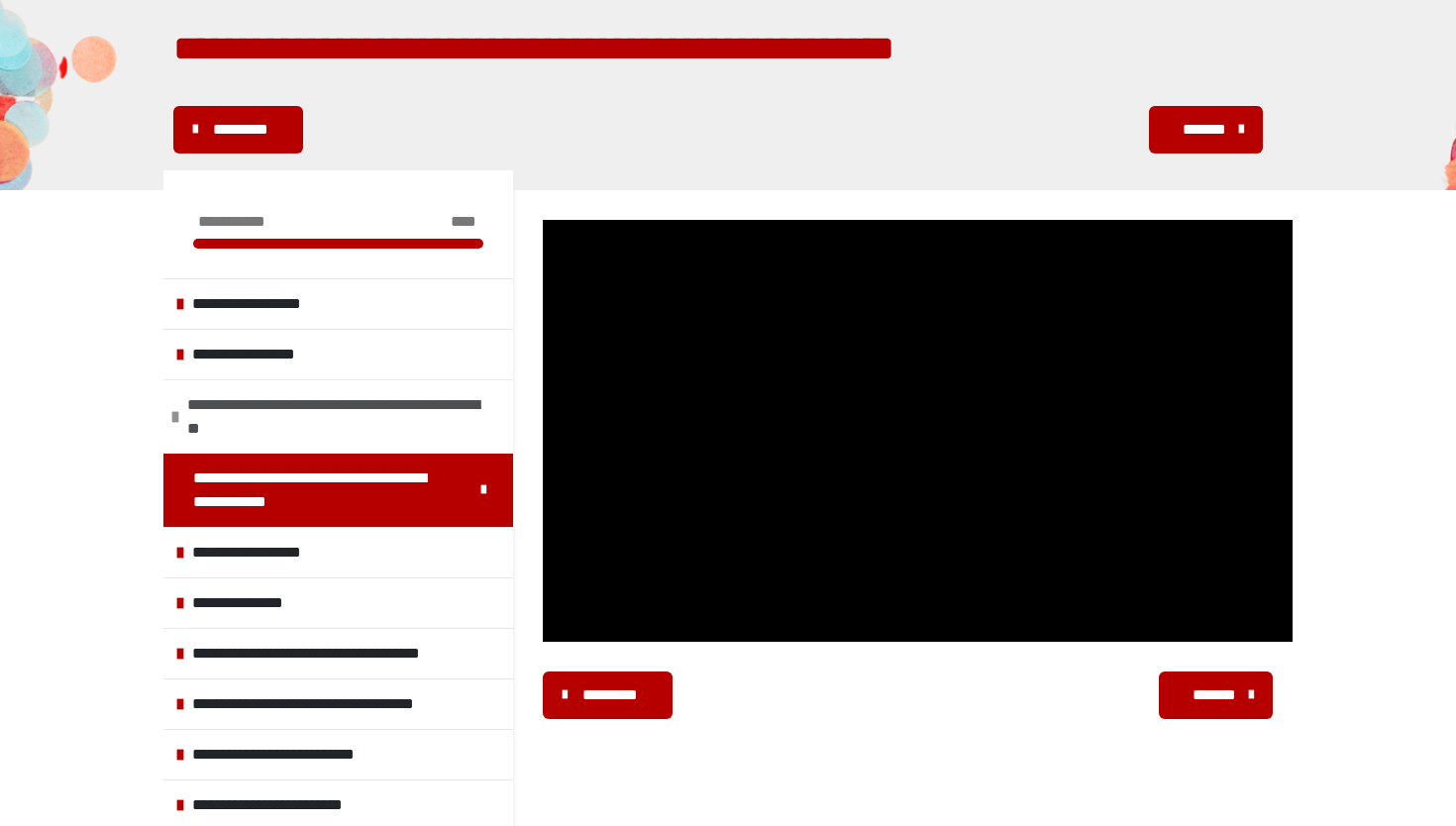 click at bounding box center [175, 417] 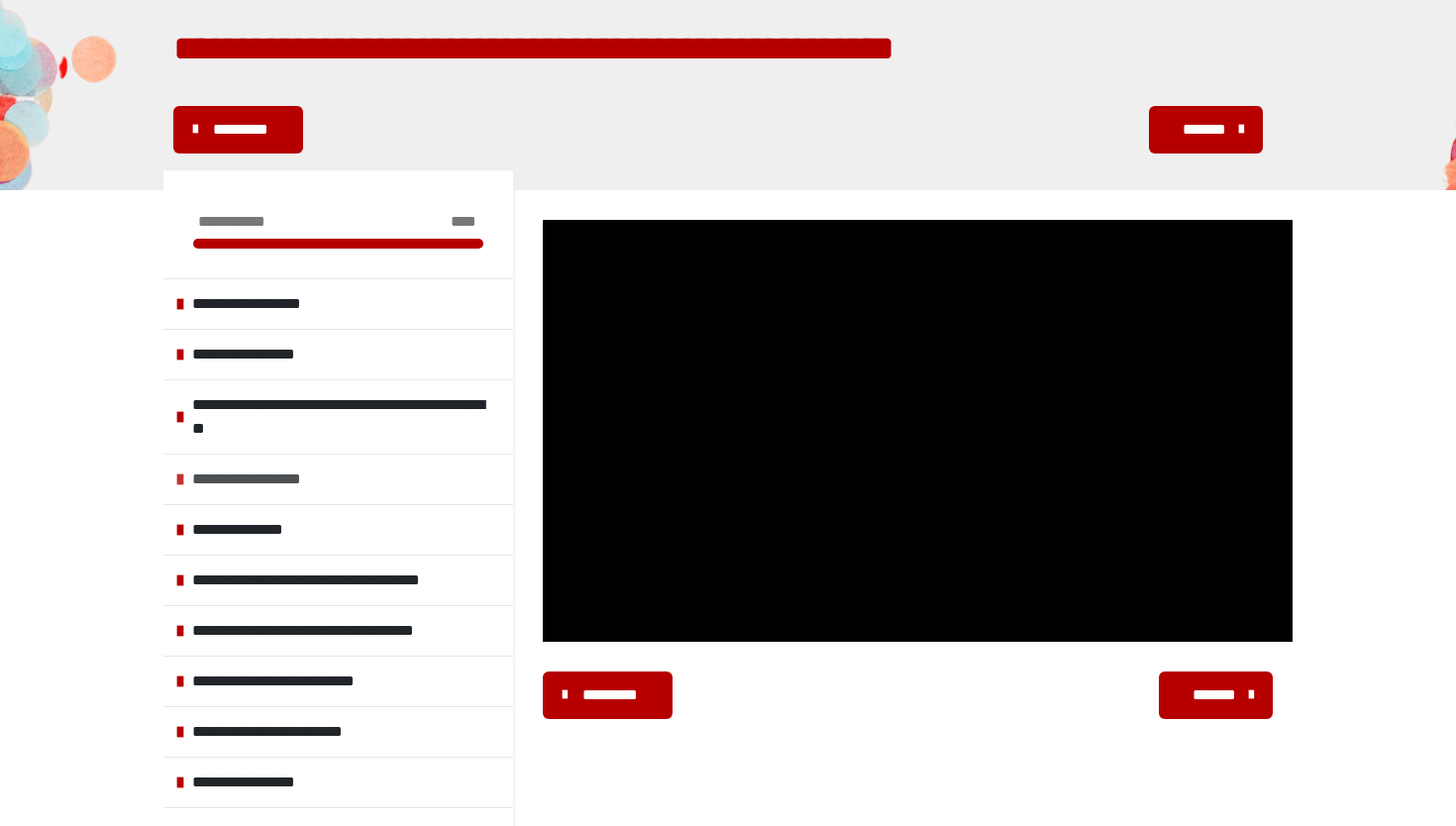 click on "**********" at bounding box center [268, 479] 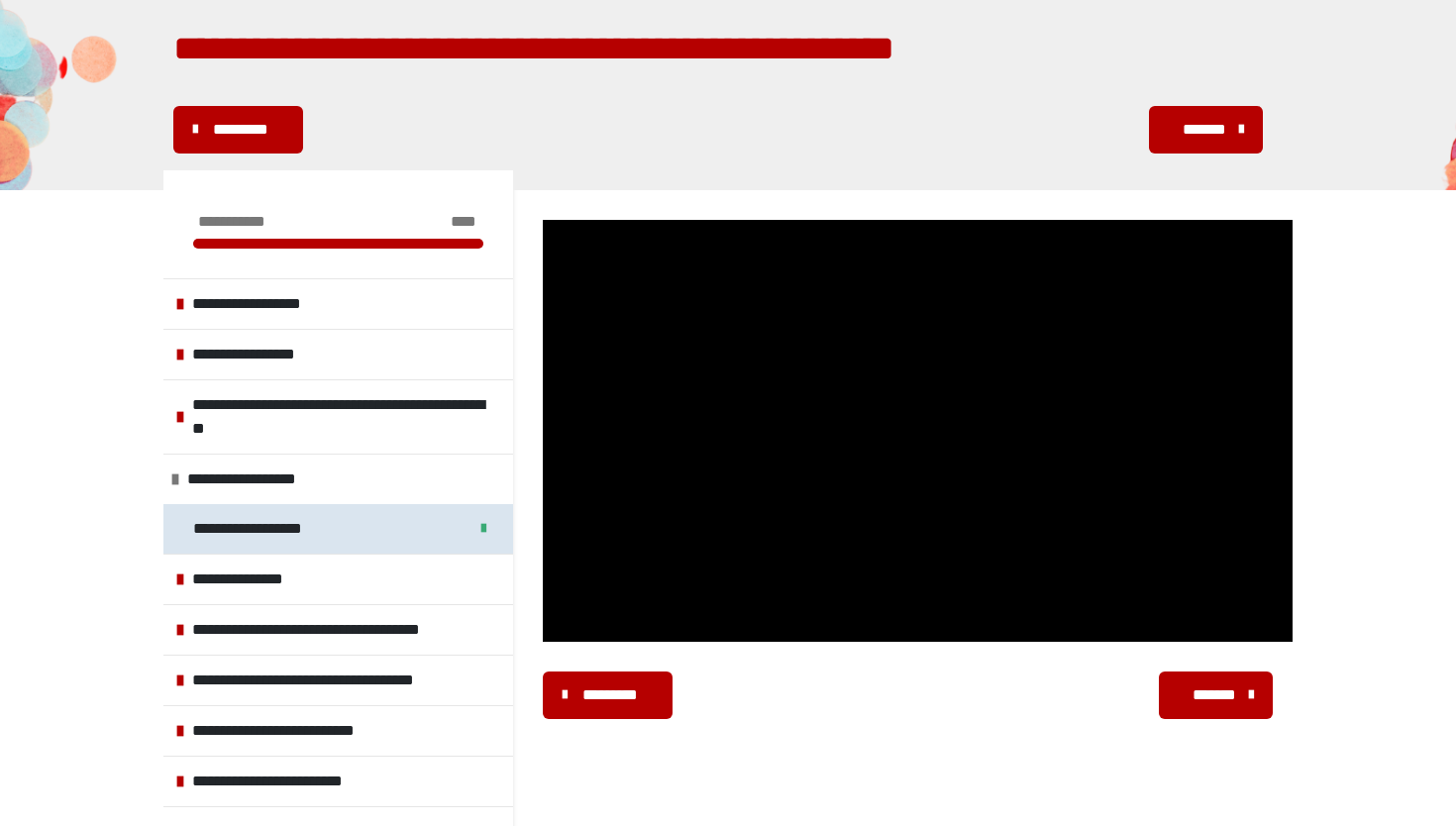 click on "**********" at bounding box center [269, 529] 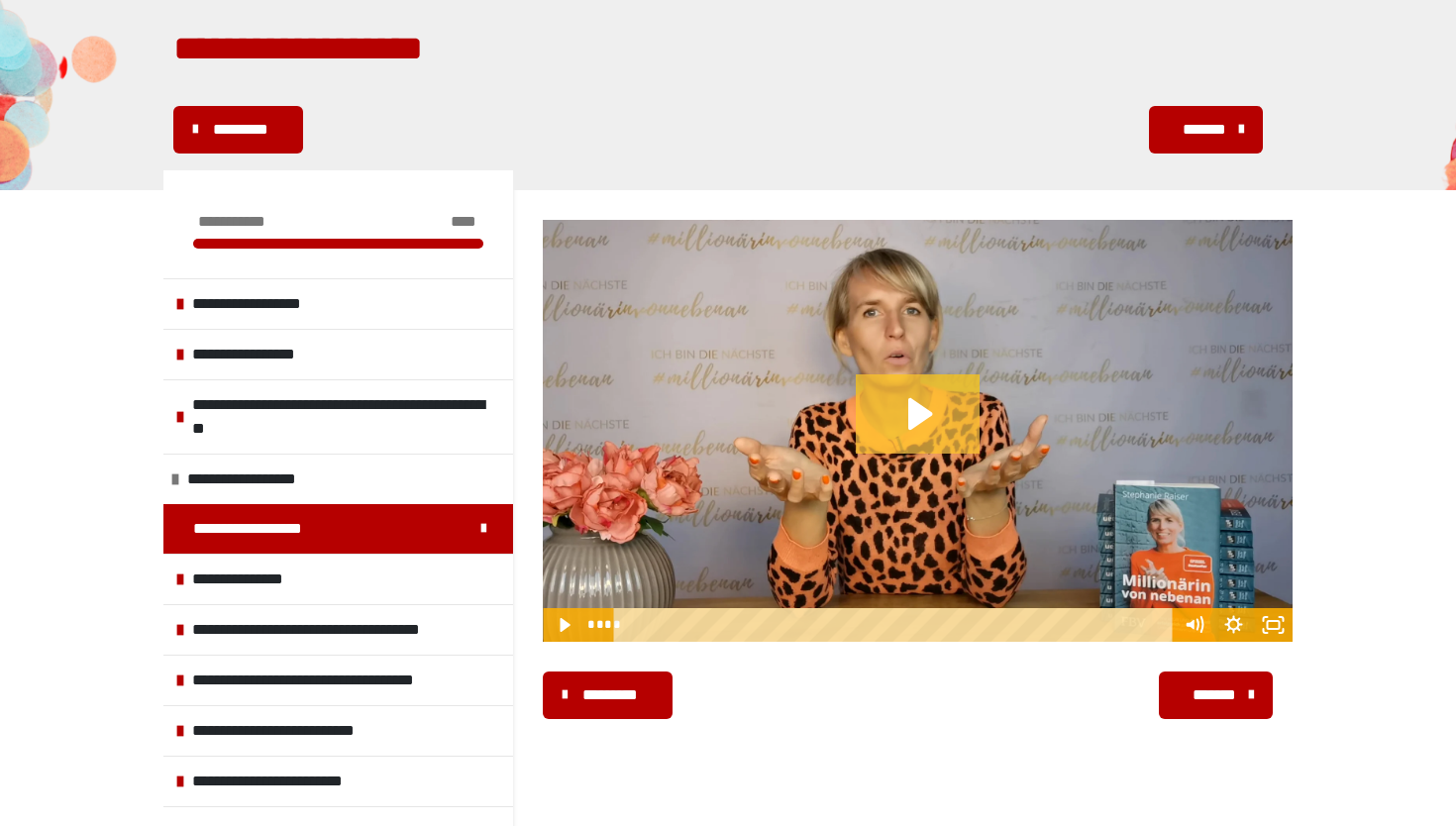 click 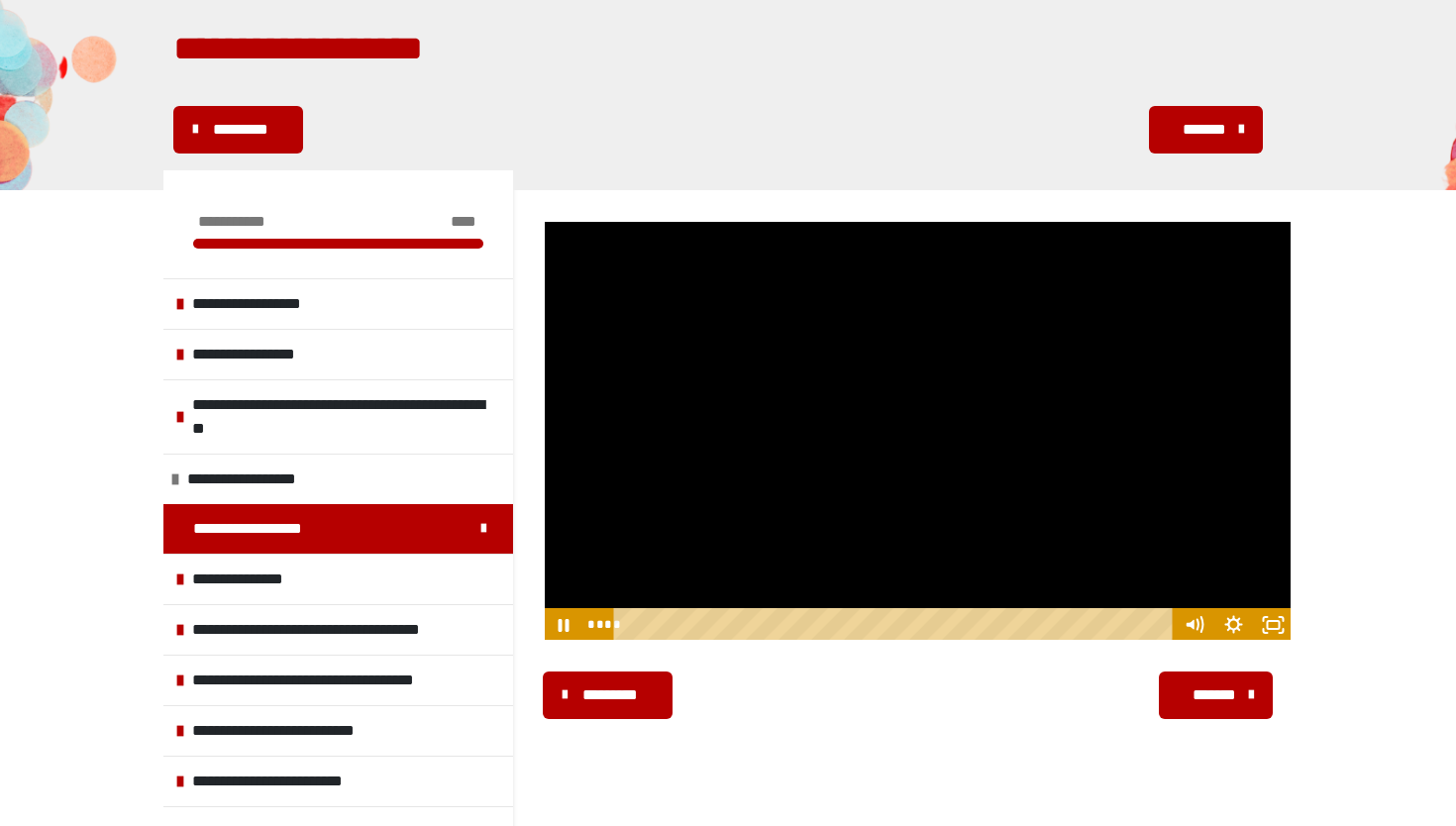type 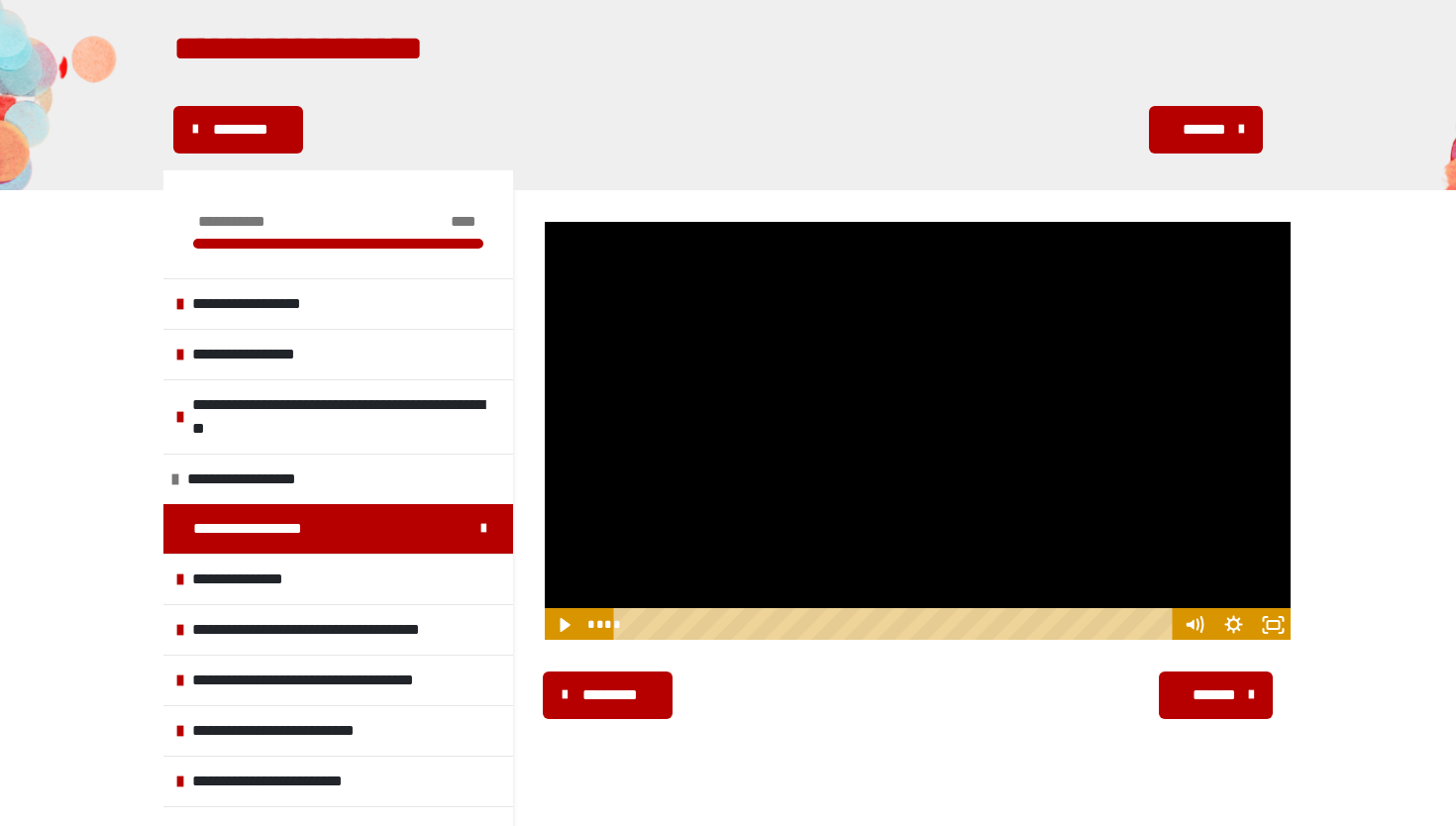 click at bounding box center [917, 431] 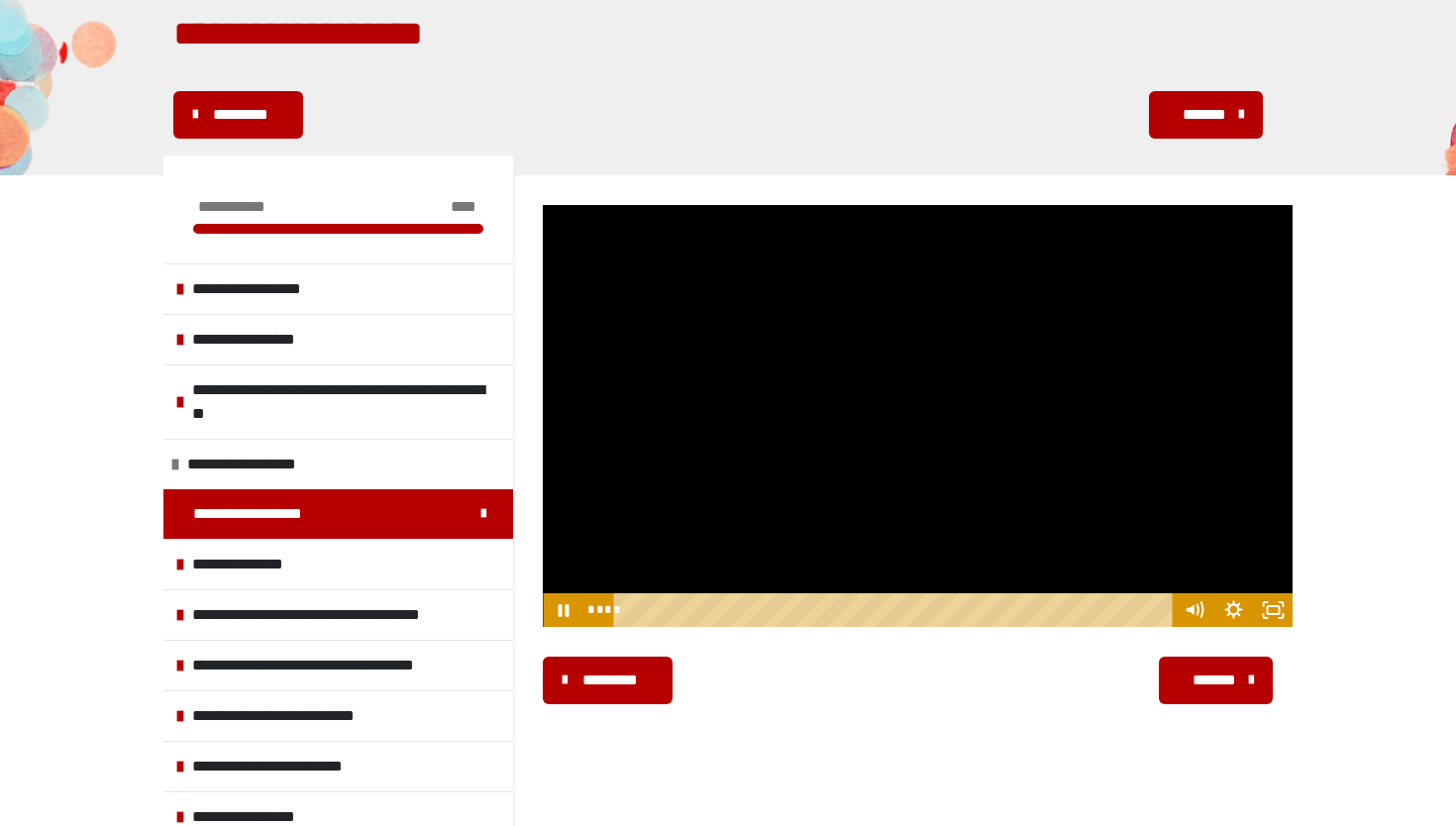scroll, scrollTop: 103, scrollLeft: 0, axis: vertical 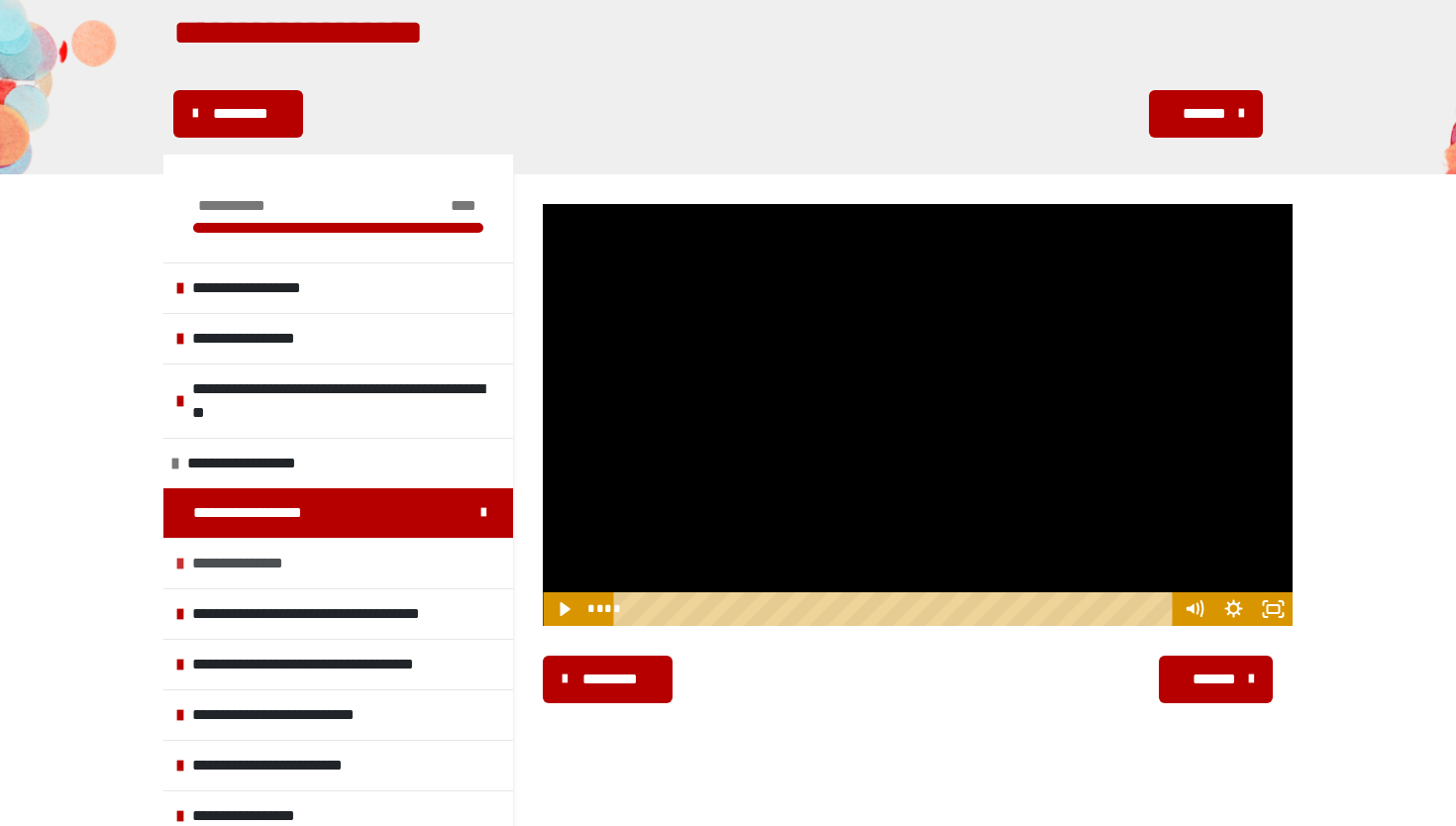 click on "**********" at bounding box center (251, 564) 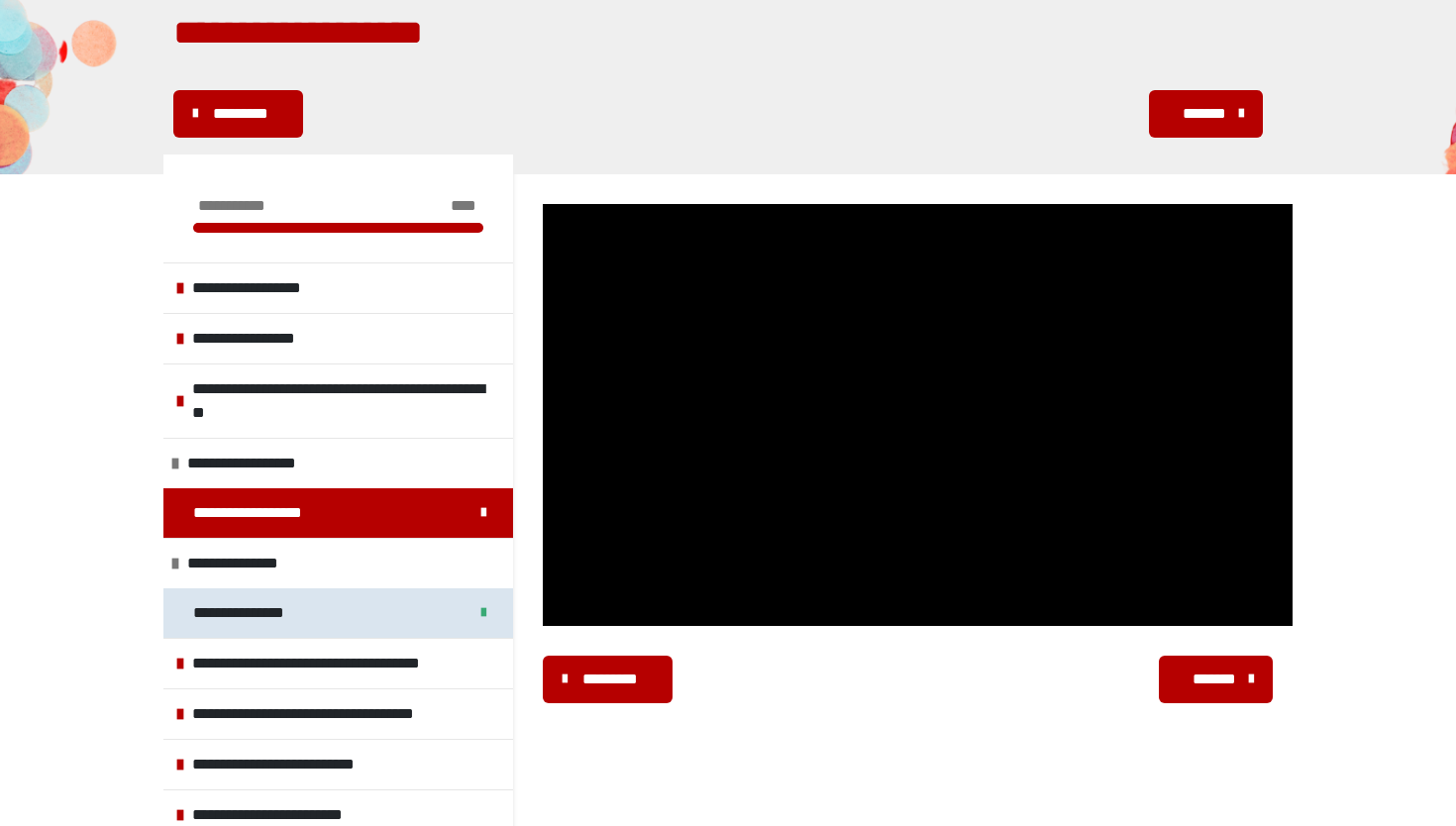 click on "**********" at bounding box center (252, 613) 